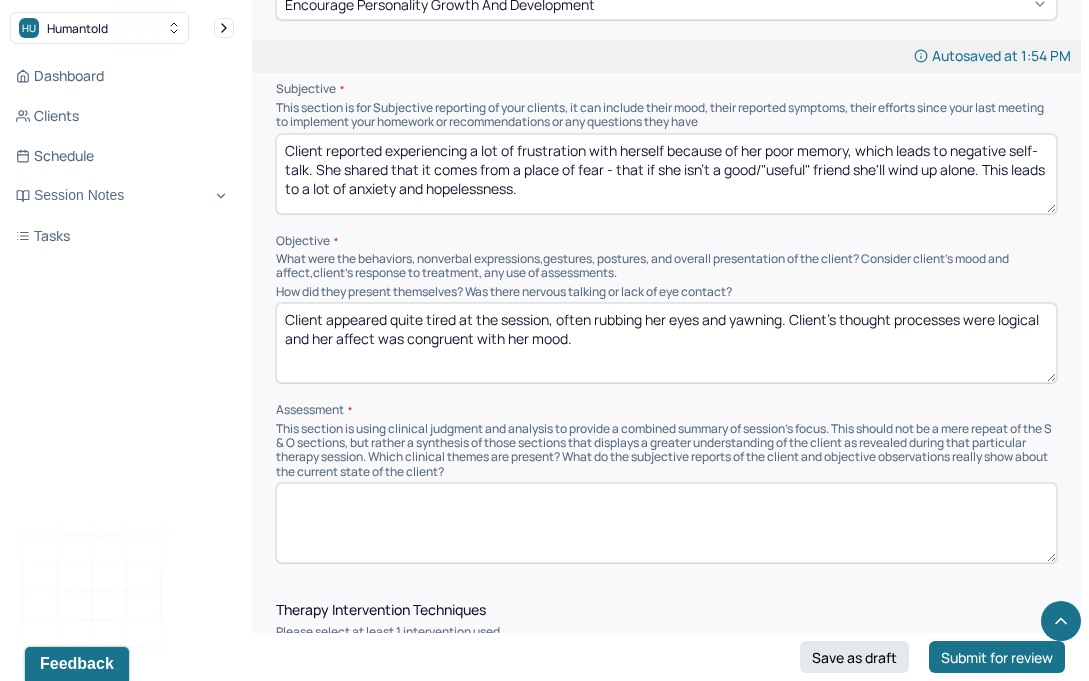 scroll, scrollTop: 0, scrollLeft: 0, axis: both 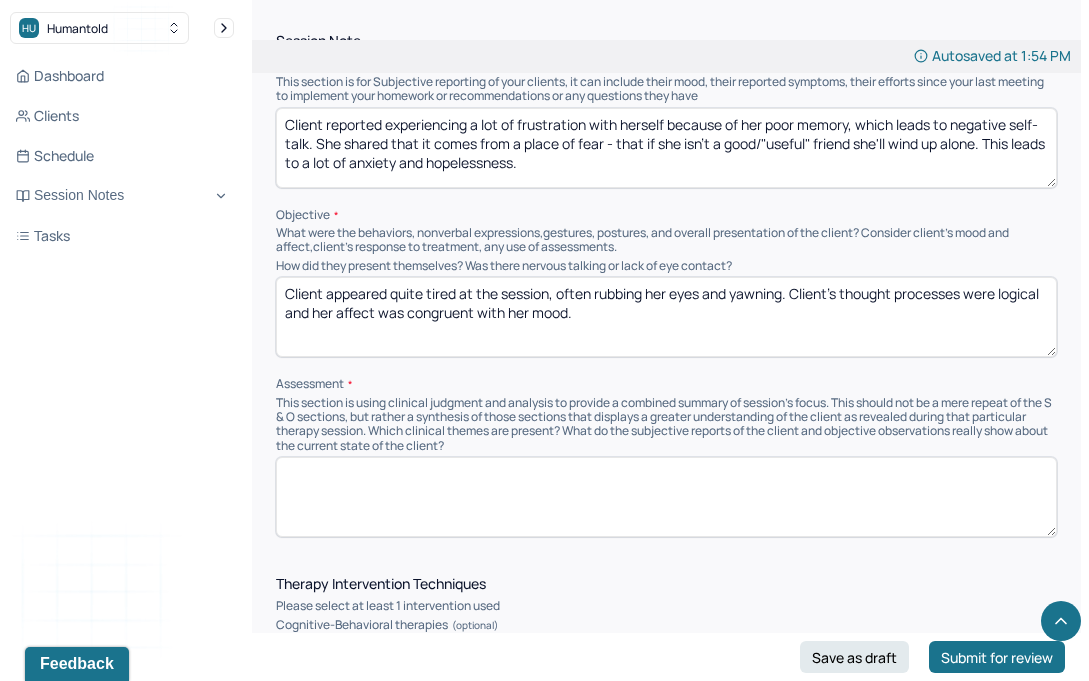 click on "Session Note Subjective This section is for Subjective reporting of your clients, it can include their mood, their reported symptoms, their efforts since your last meeting to implement your homework or recommendations or any questions they have Client reported experiencing a lot of frustration with herself because of her poor memory, which leads to negative self-talk. She shared that it comes from a place of fear - that if she isn't a good/"useful" friend she'll wind up alone. This leads to a lot of anxiety and hopelessness. Objective What were the behaviors, nonverbal expressions,gestures, postures, and overall presentation of the client? Consider client's mood and affect,client's response to treatment, any use of assessments. How did they present themselves? Was there nervous talking or lack of eye contact? Client appeared quite tired at the session, often rubbing her eyes and yawning. Client's thought processes were logical and her affect was congruent with her mood.  Assessment" at bounding box center (666, 285) 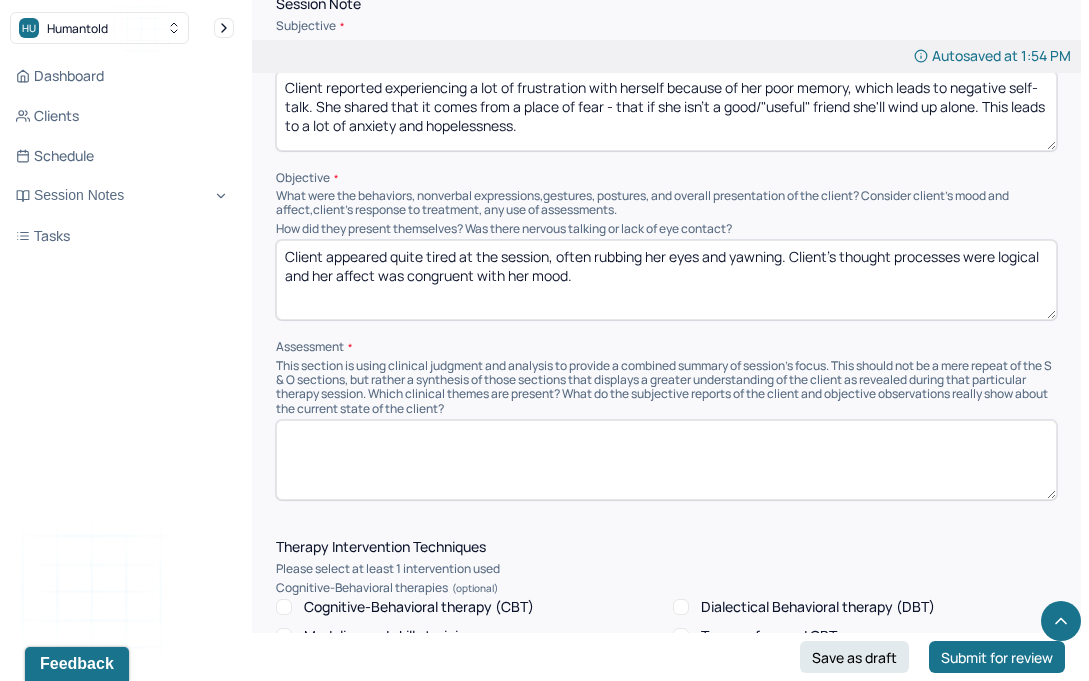 click at bounding box center (666, 460) 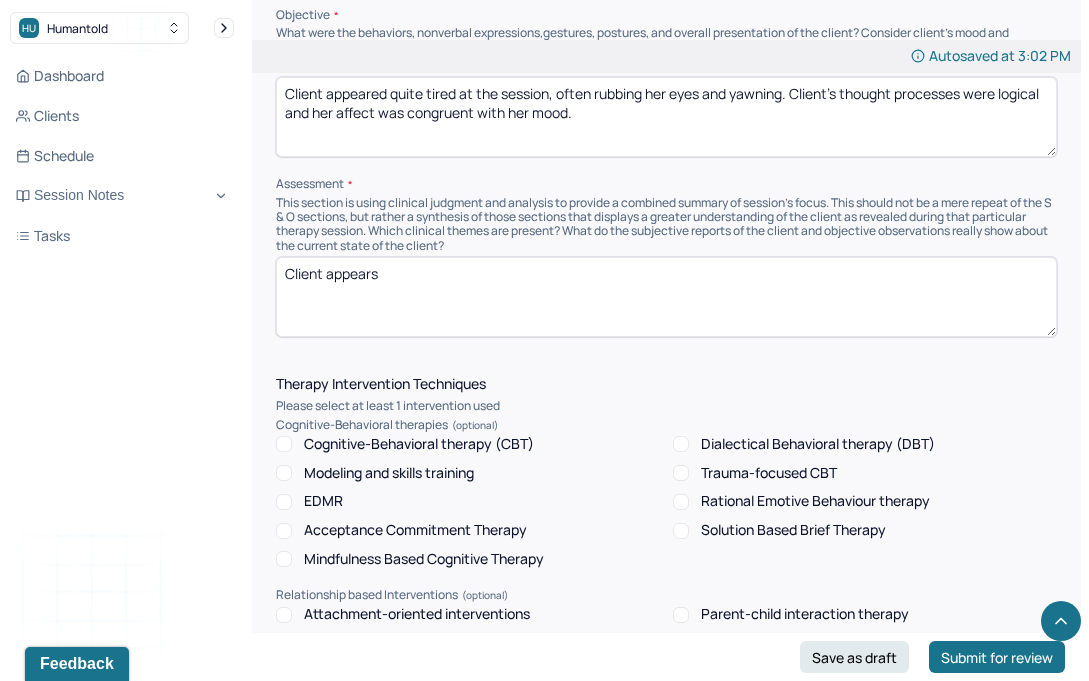 scroll, scrollTop: 1311, scrollLeft: 0, axis: vertical 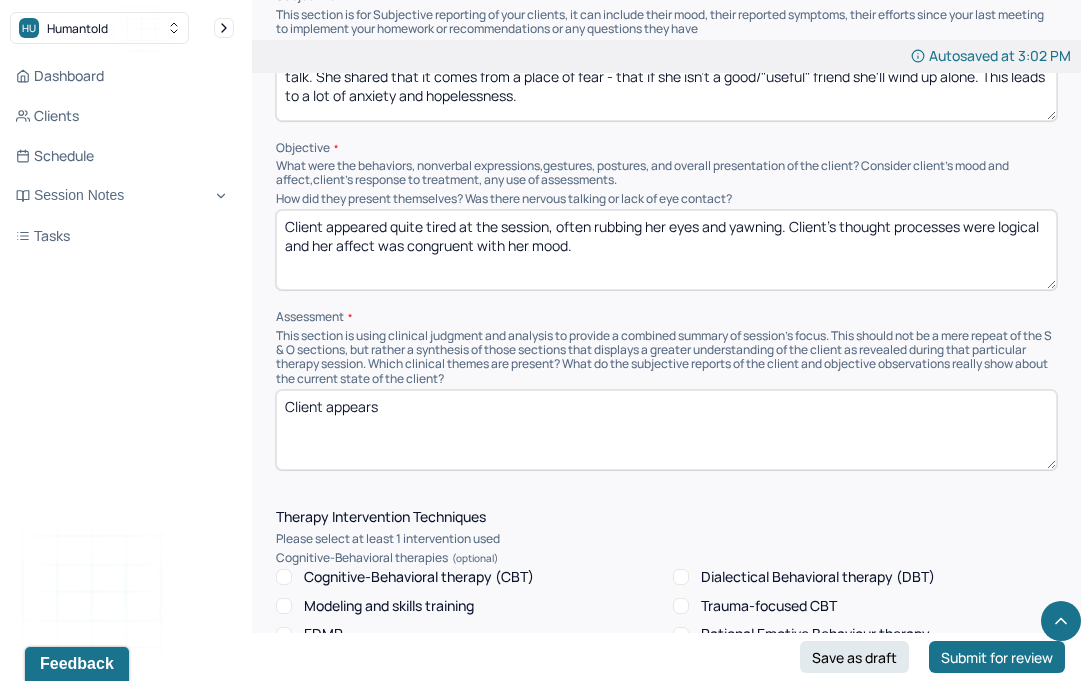 click on "Client appears" at bounding box center (666, 430) 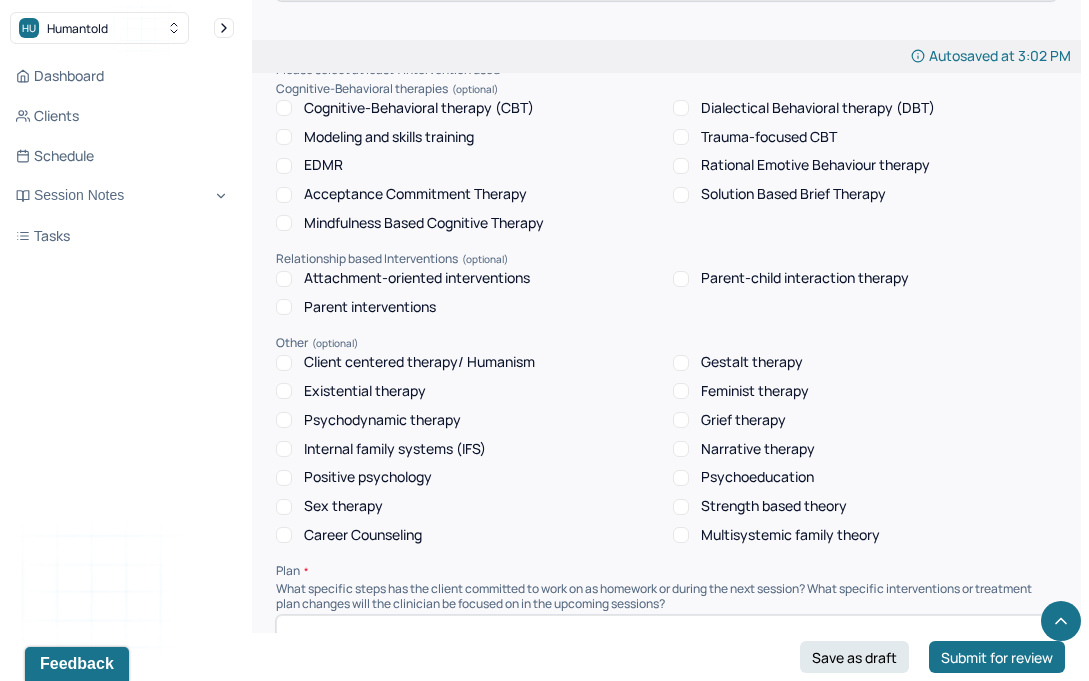 scroll, scrollTop: 1781, scrollLeft: 0, axis: vertical 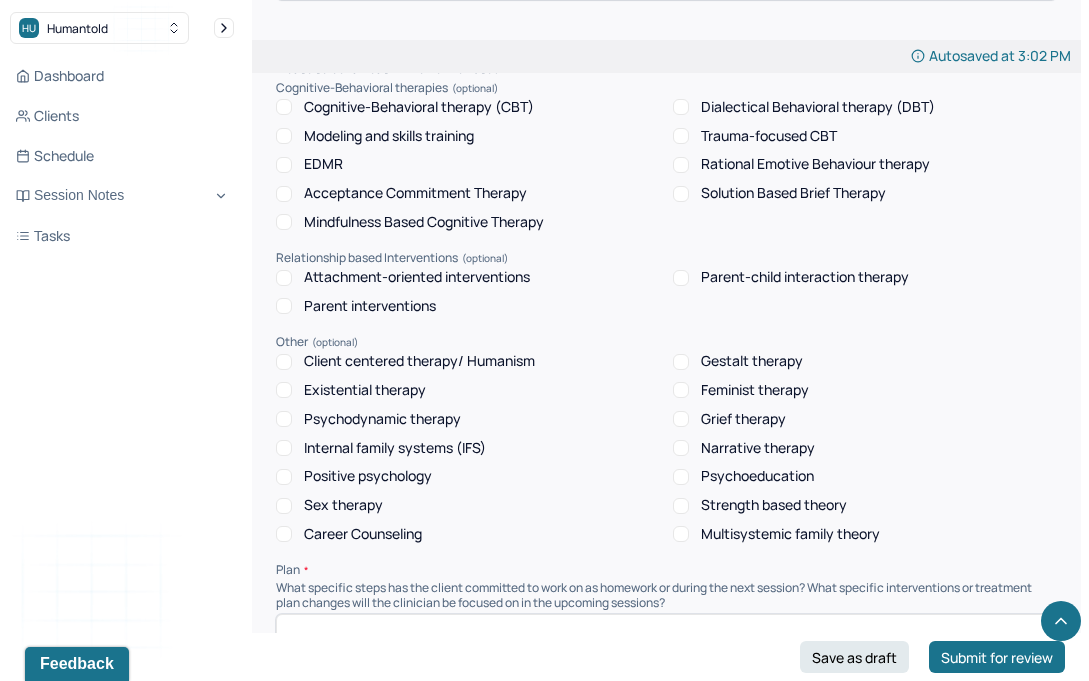 type on "Client has been struggling with themes of low self-esteem and negative thought patterns, contributing to her overall anxiety." 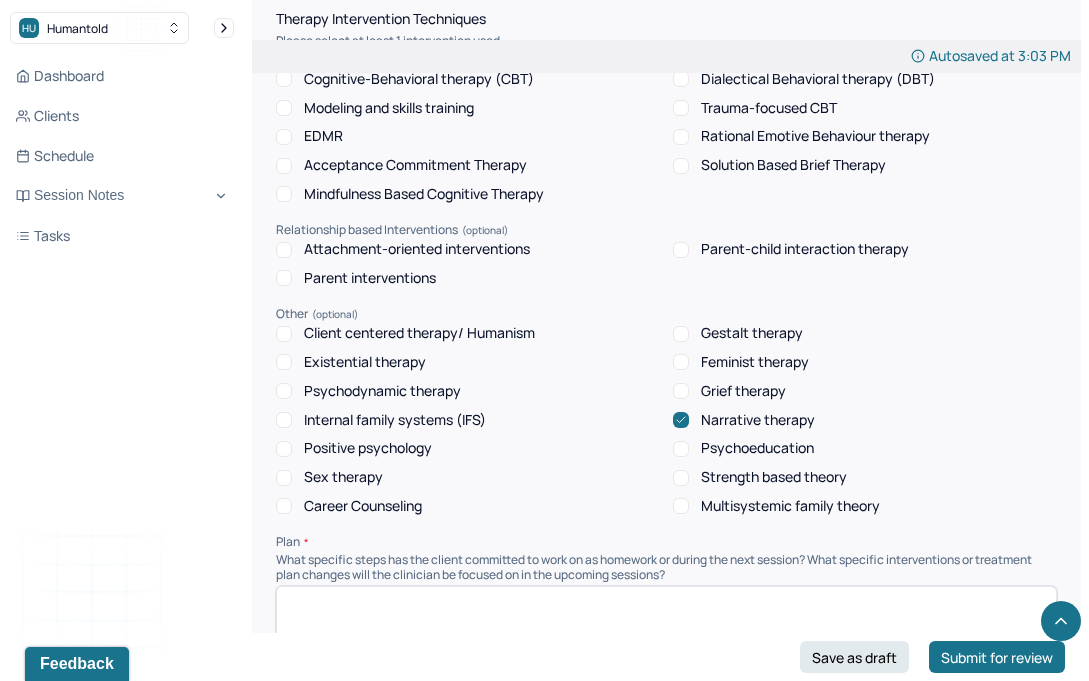 scroll, scrollTop: 1813, scrollLeft: 0, axis: vertical 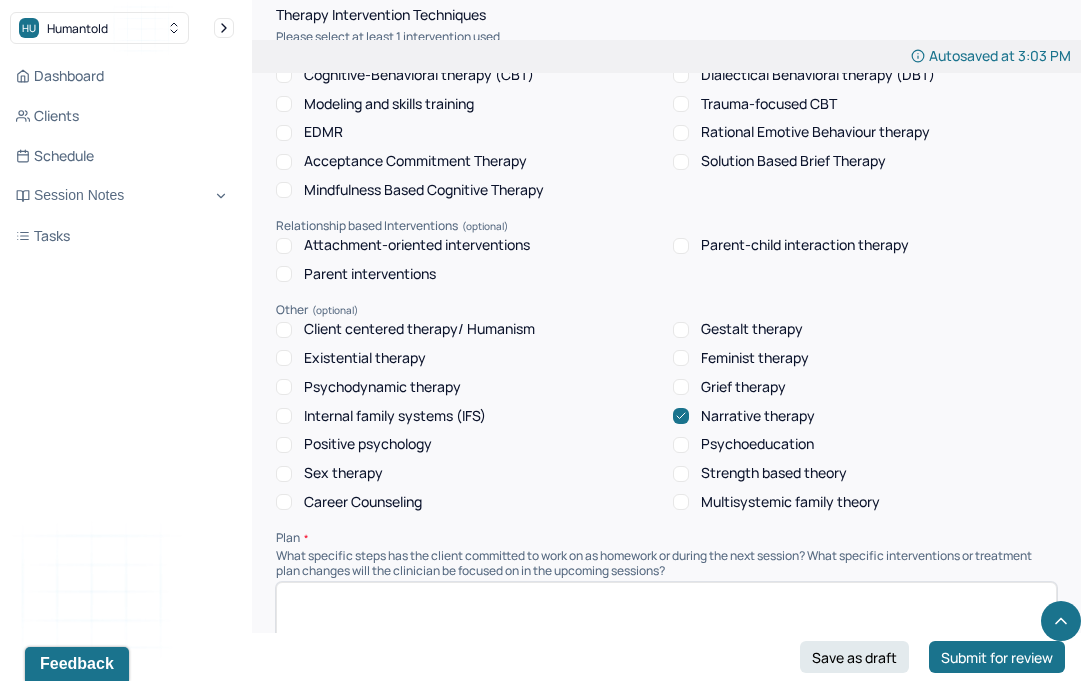 click on "Psychodynamic therapy" at bounding box center [382, 387] 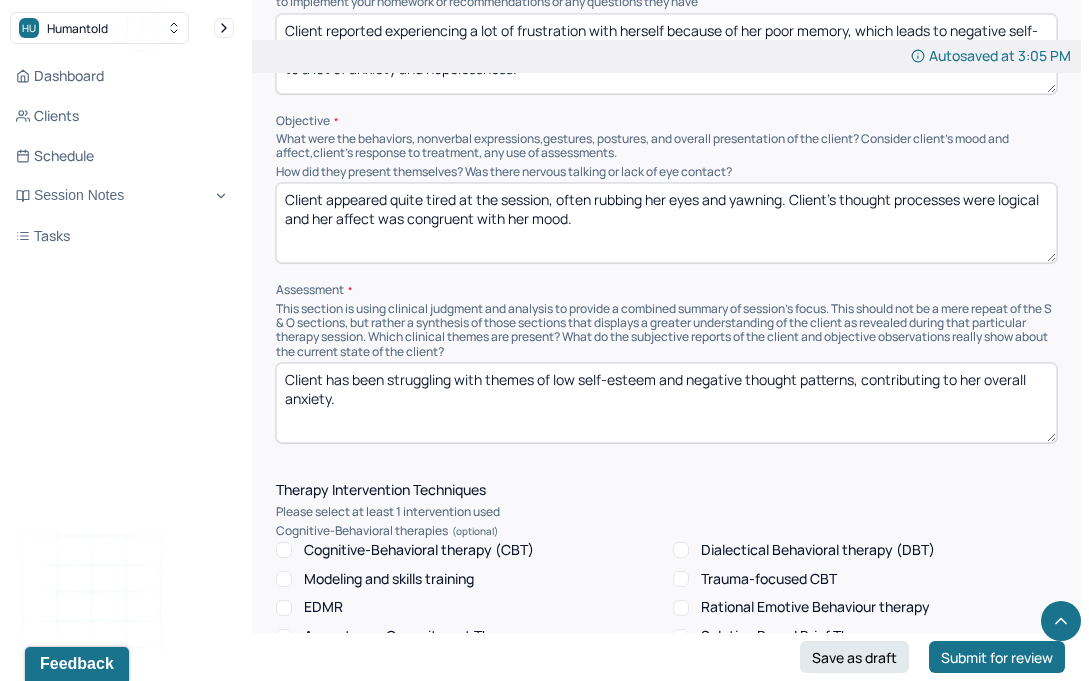 scroll, scrollTop: 1330, scrollLeft: 0, axis: vertical 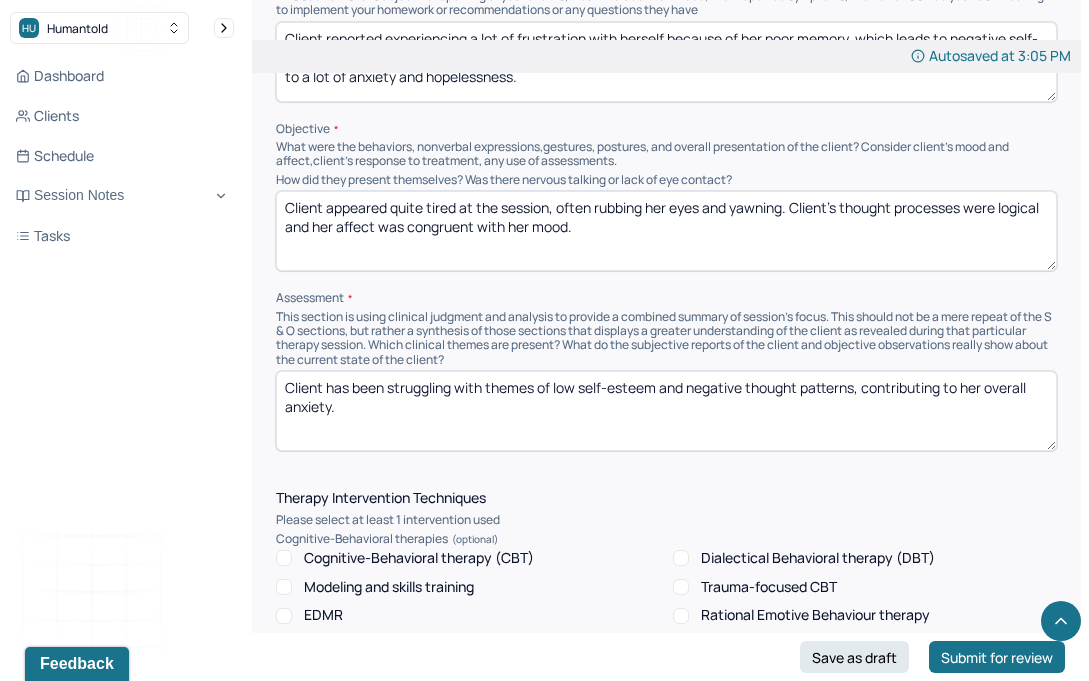 click on "Client has been struggling with themes of low self-esteem and negative thought patterns, contributing to her overall anxiety." at bounding box center (666, 411) 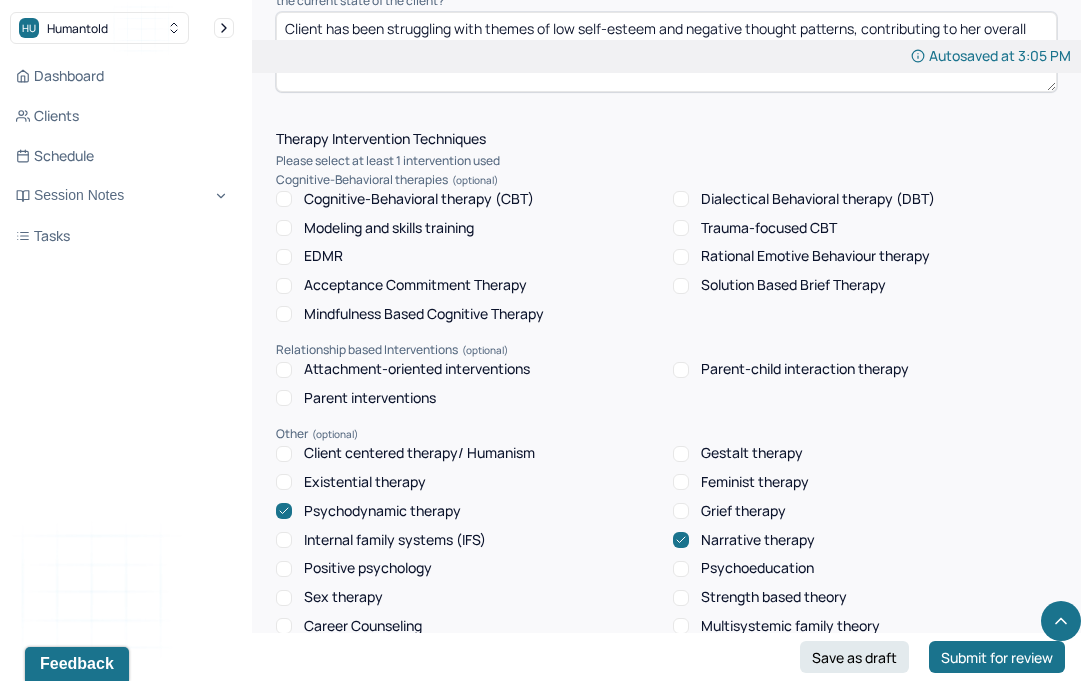 scroll, scrollTop: 1701, scrollLeft: 0, axis: vertical 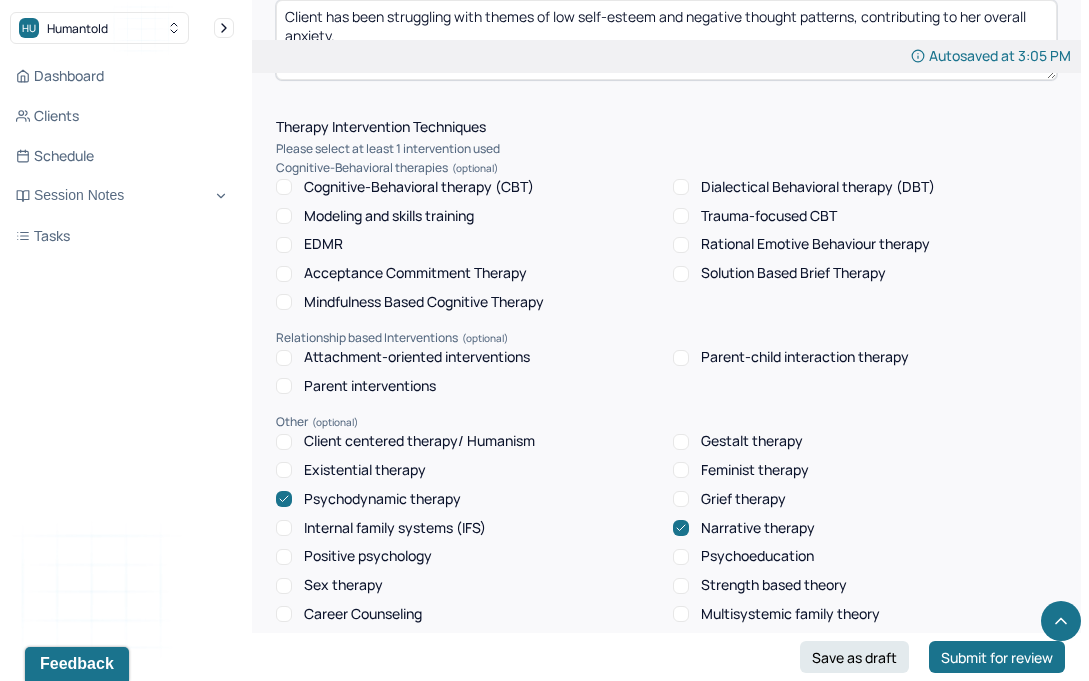 click on "Narrative therapy" at bounding box center [758, 528] 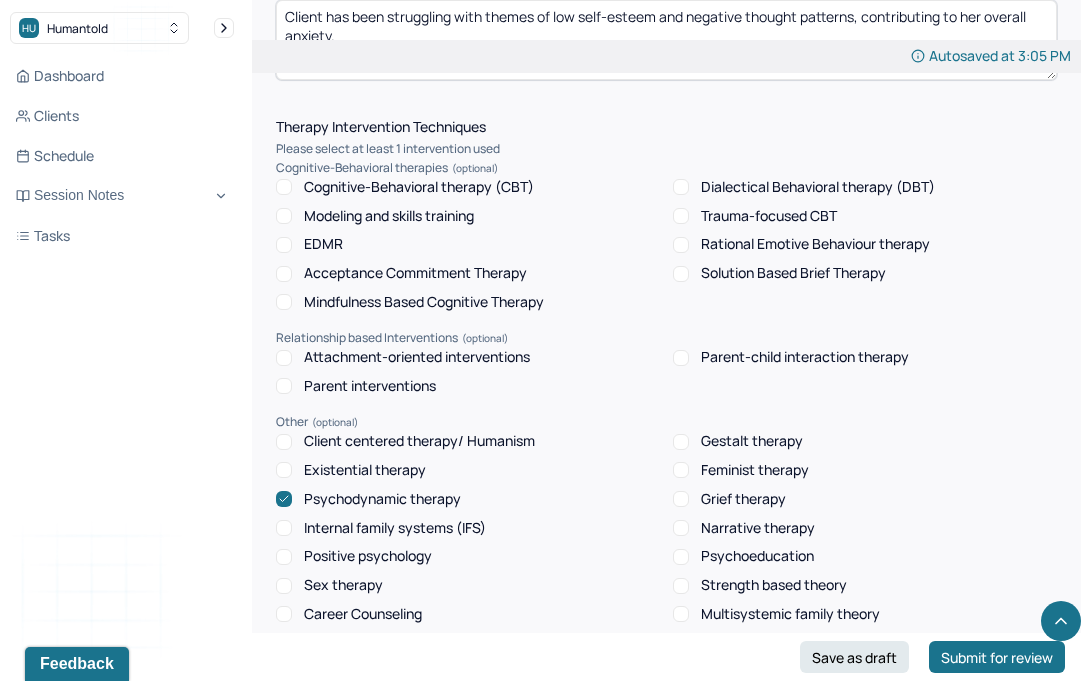 click on "Client centered therapy/ Humanism" at bounding box center [419, 441] 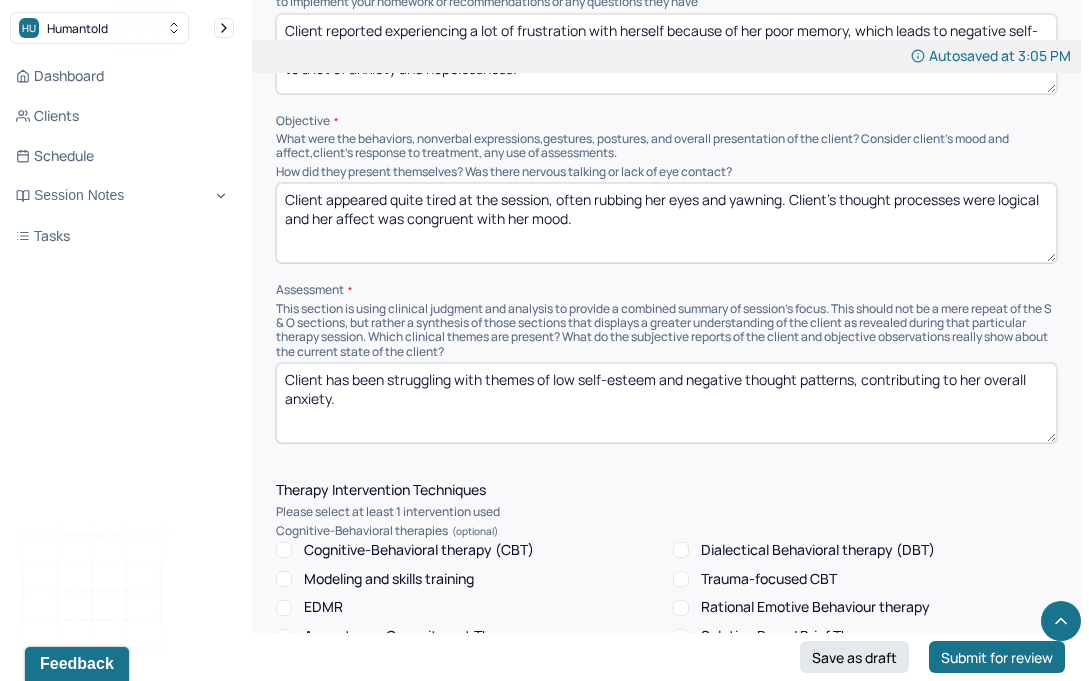 scroll, scrollTop: 1306, scrollLeft: 0, axis: vertical 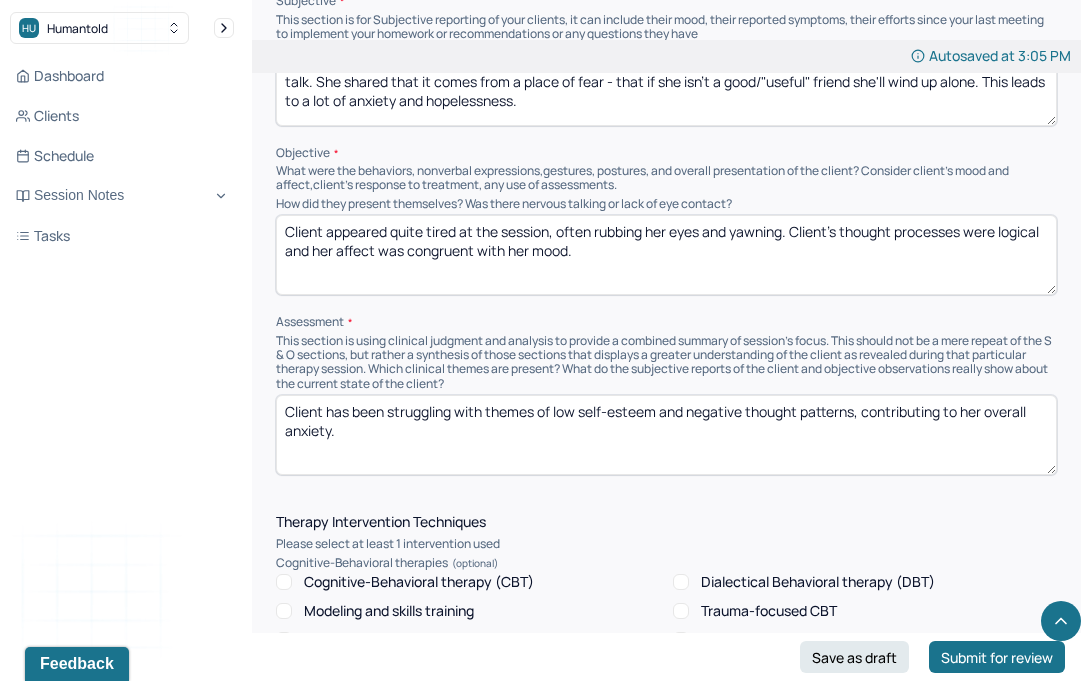 click on "Client has been struggling with themes of low self-esteem and negative thought patterns, contributing to her overall anxiety." at bounding box center [666, 435] 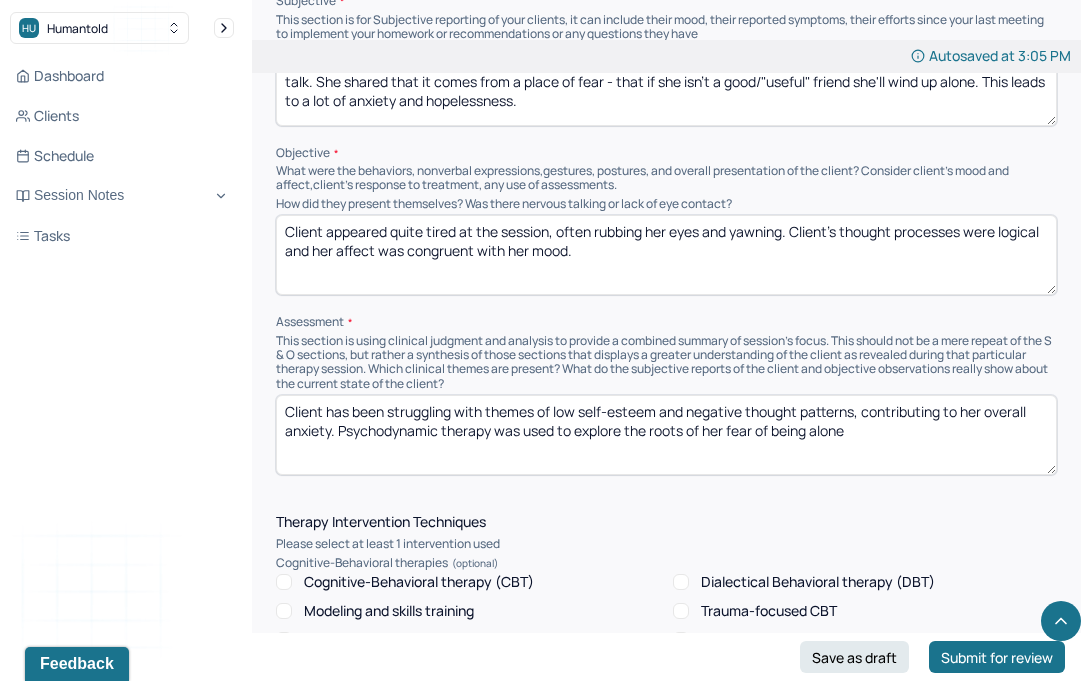 click on "Client has been struggling with themes of low self-esteem and negative thought patterns, contributing to her overall anxiety. Psychodynamic therapy was used to explore the roots of her fear of being alone" at bounding box center [666, 435] 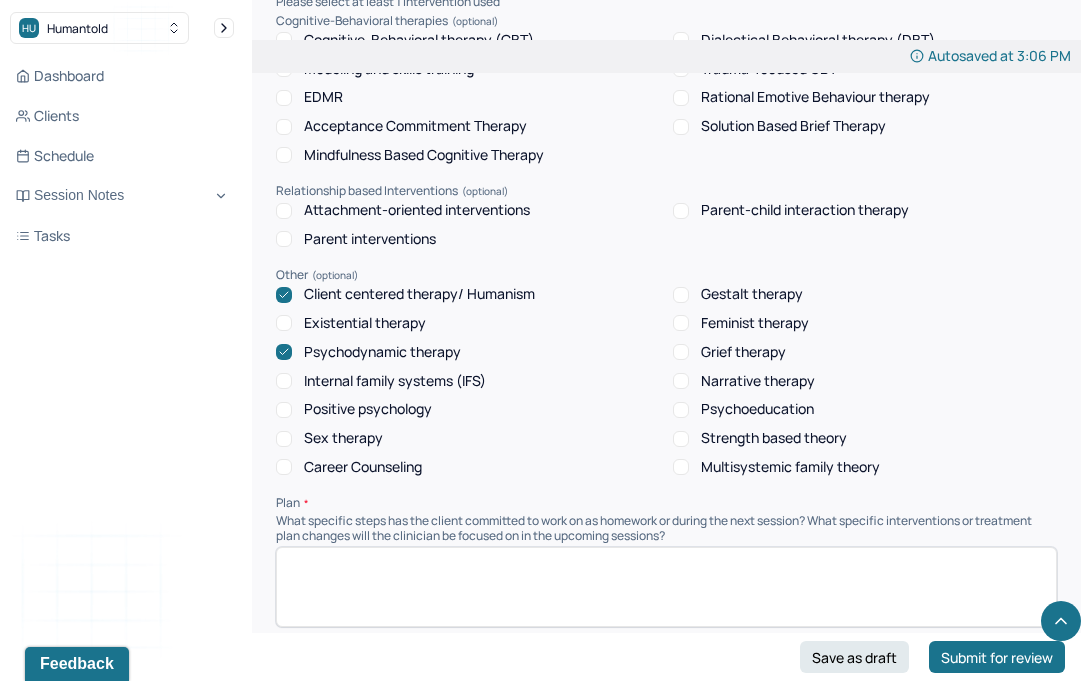 scroll, scrollTop: 1847, scrollLeft: 0, axis: vertical 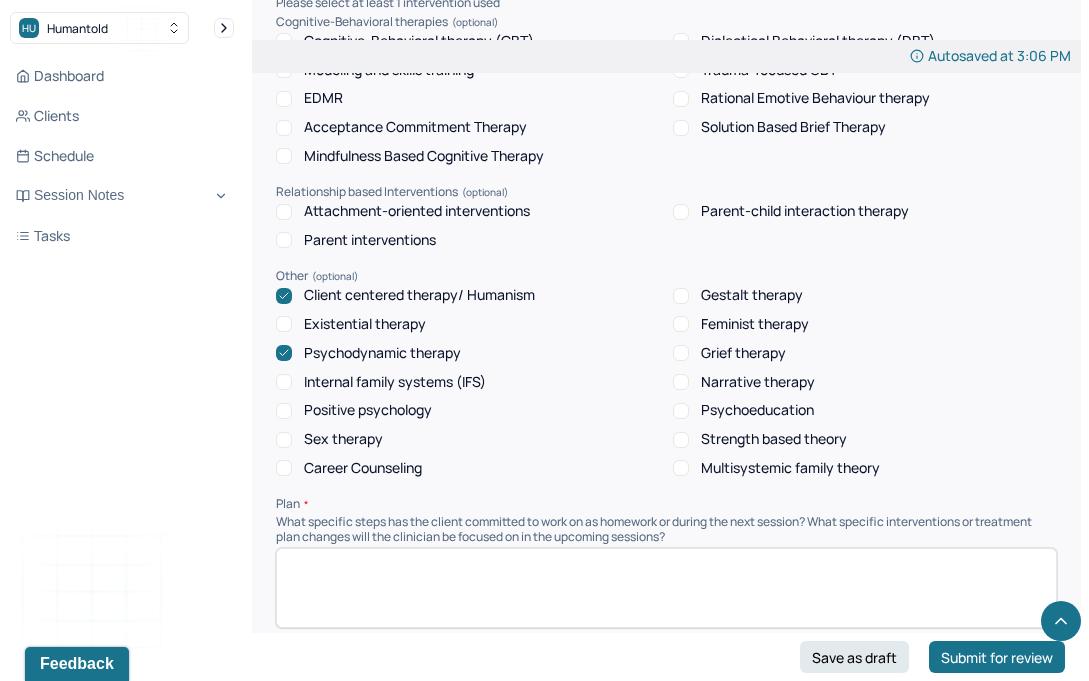 type on "Client has been struggling with themes of low self-esteem and negative thought patterns, contributing to her overall anxiety. Psychodynamic therapy was used to explore the roots of her fear of being alone." 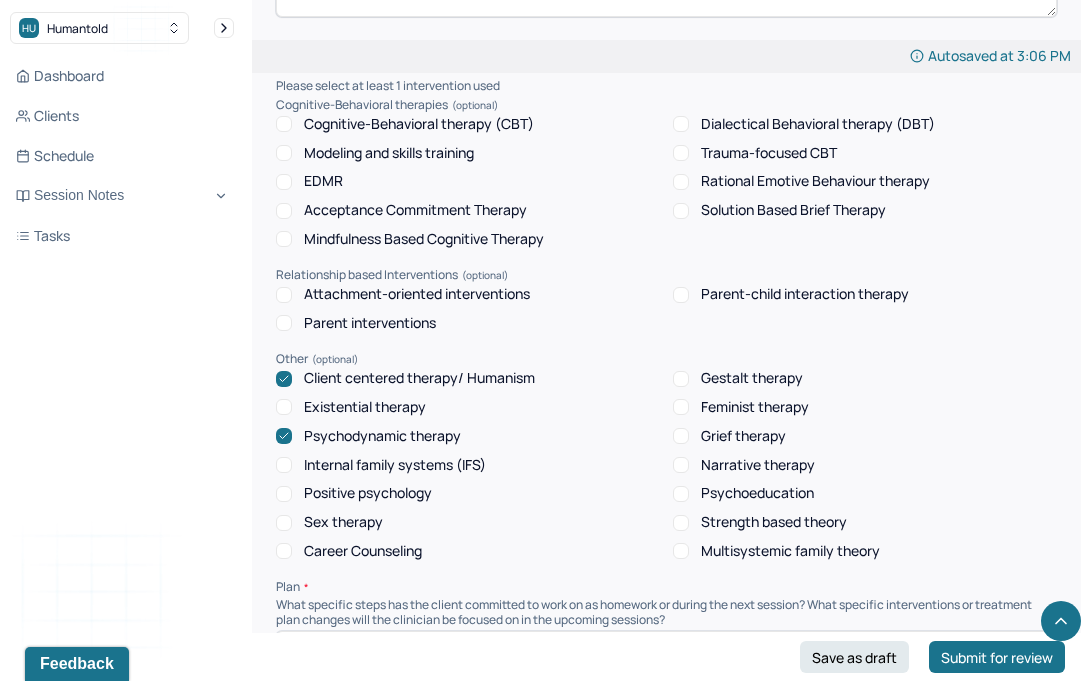 scroll, scrollTop: 1760, scrollLeft: 0, axis: vertical 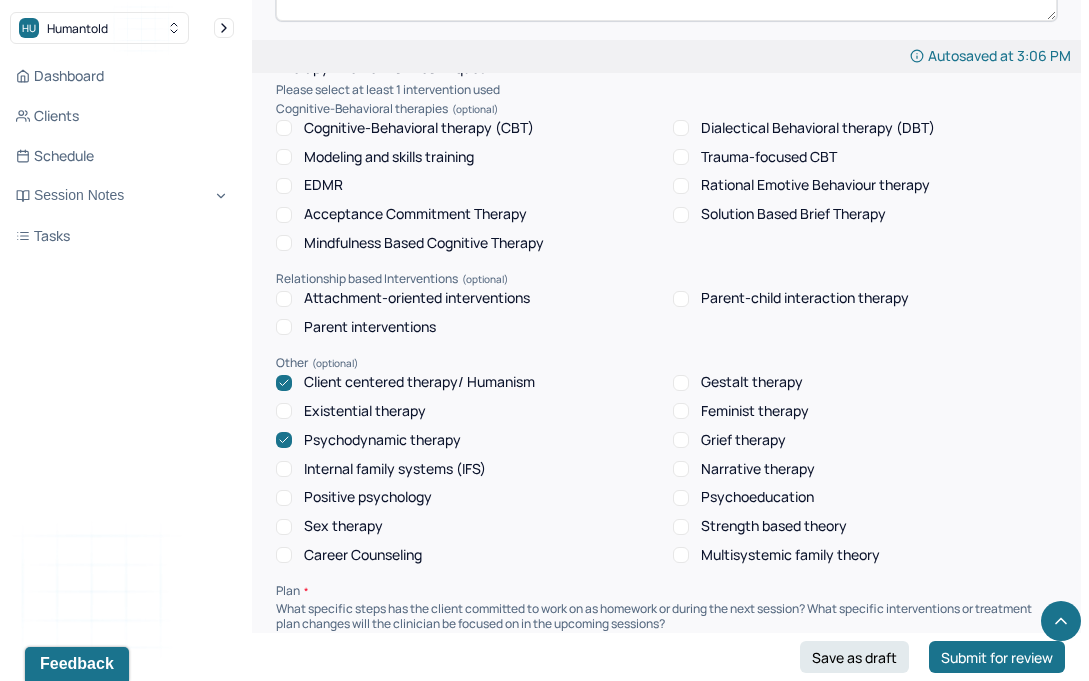 click on "Cognitive-Behavioral therapy (CBT)" at bounding box center (419, 128) 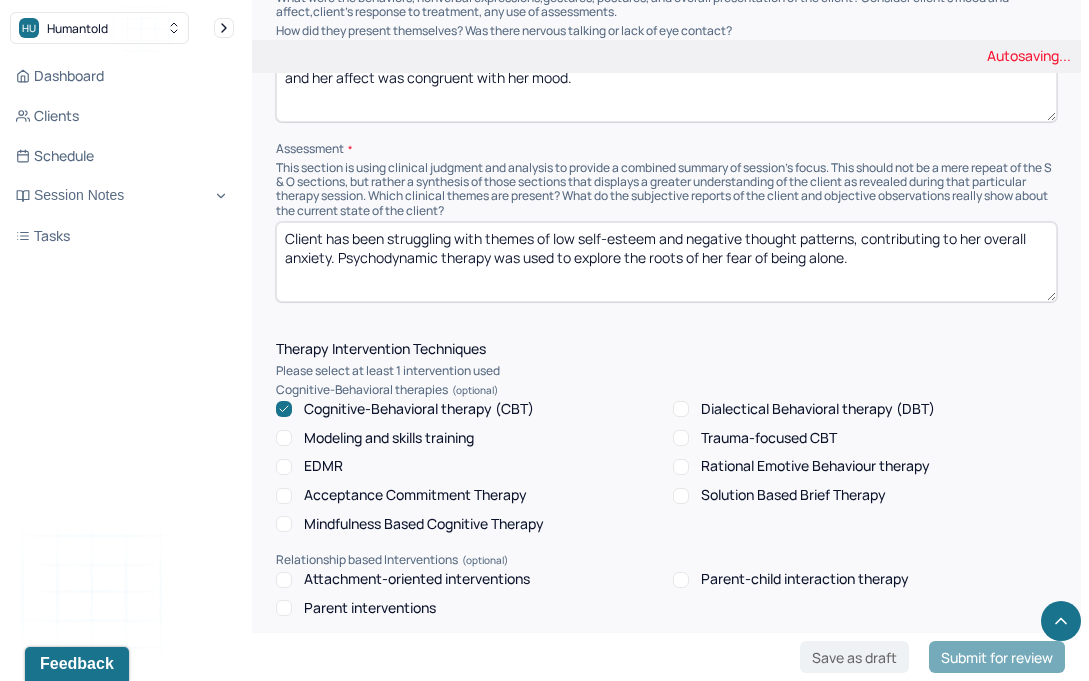 scroll, scrollTop: 1458, scrollLeft: 0, axis: vertical 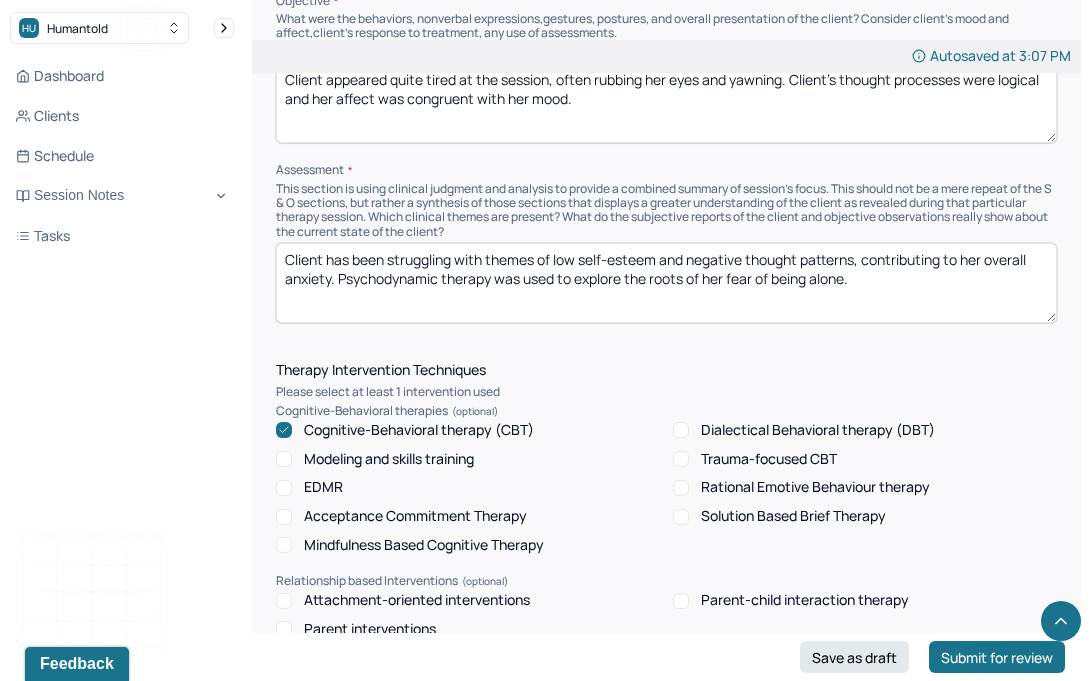 click on "Client has been struggling with themes of low self-esteem and negative thought patterns, contributing to her overall anxiety. Psychodynamic therapy was used to explore the roots of her fear of being alone." at bounding box center [666, 283] 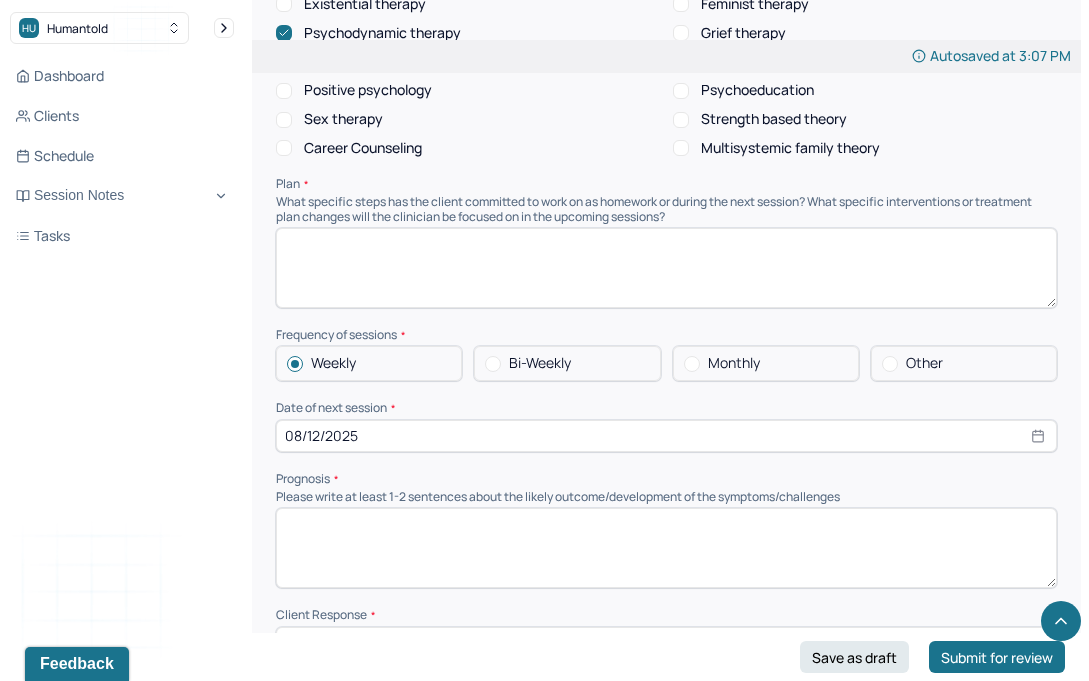 scroll, scrollTop: 2147, scrollLeft: 0, axis: vertical 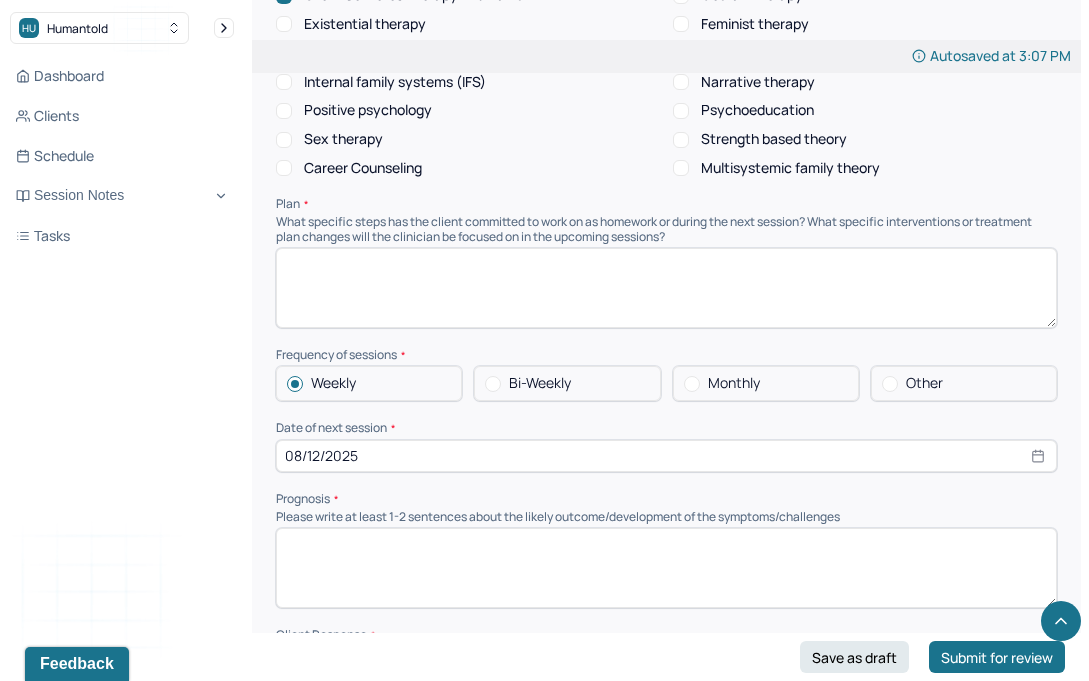 type on "Client has been struggling with themes of low self-esteem and negative thought patterns, contributing to her overall anxiety. Psychodynamic therapy was used to explore the roots of her fear of being alone. CBT was also used to challenge some of her negative thought patterns." 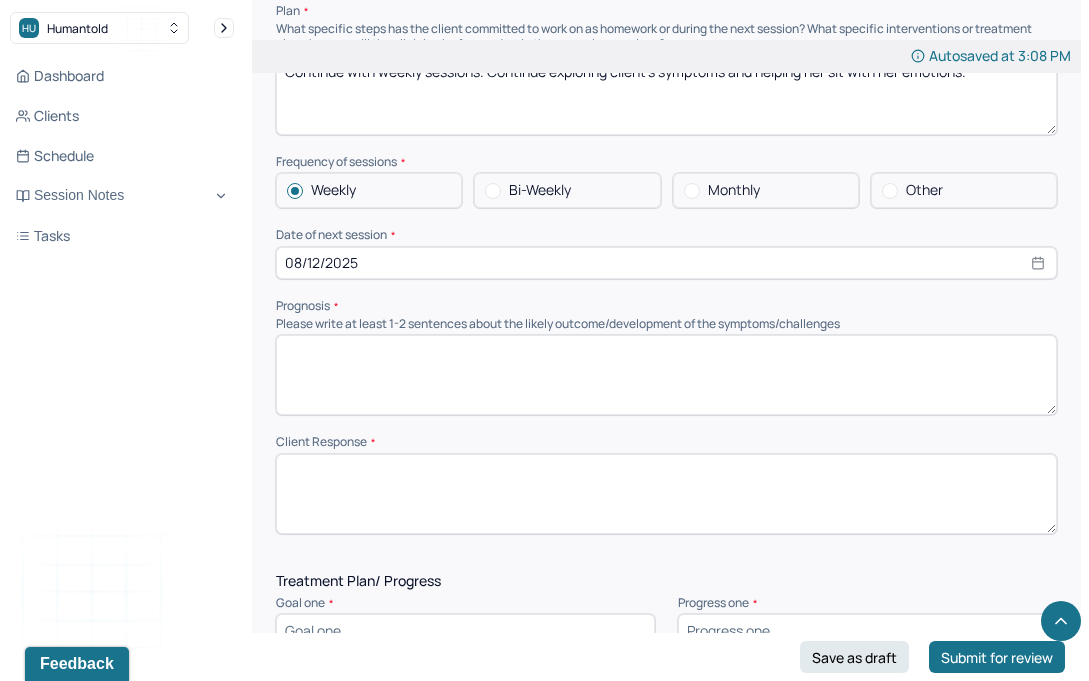 scroll, scrollTop: 2347, scrollLeft: 0, axis: vertical 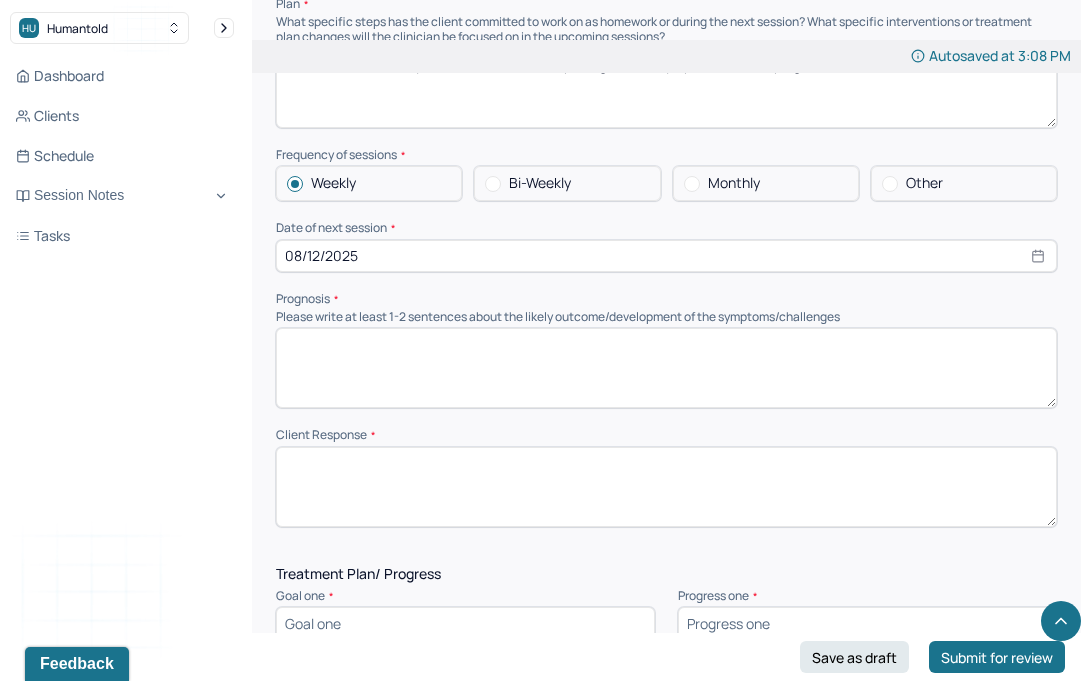 type on "Continue with weekly sessions. Continue exploring client's symptoms and helping her sit with her emotions." 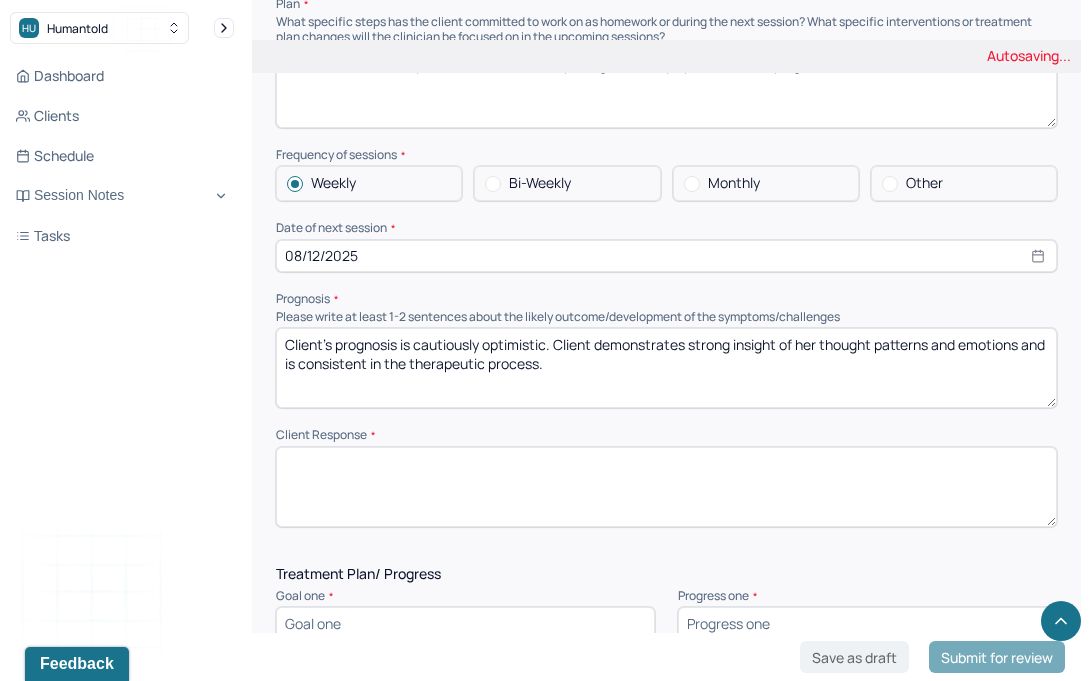 type on "Client's prognosis is cautiously optimistic. Client demonstrates strong insight of her thought patterns and emotions and is consistent in the therapeutic process." 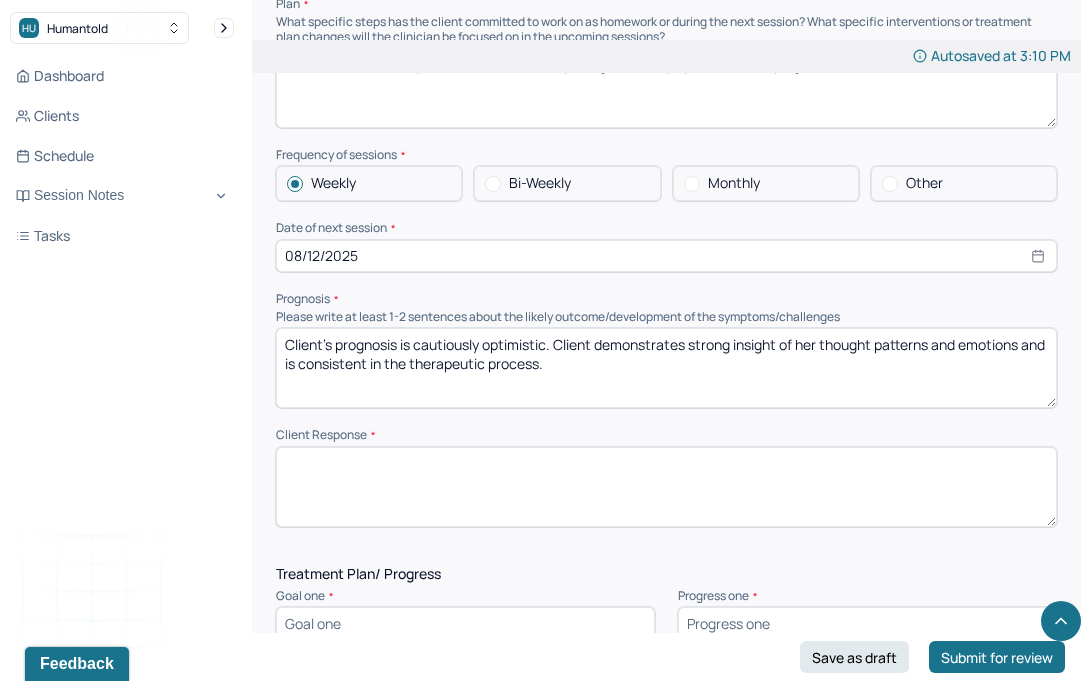 click at bounding box center (666, 487) 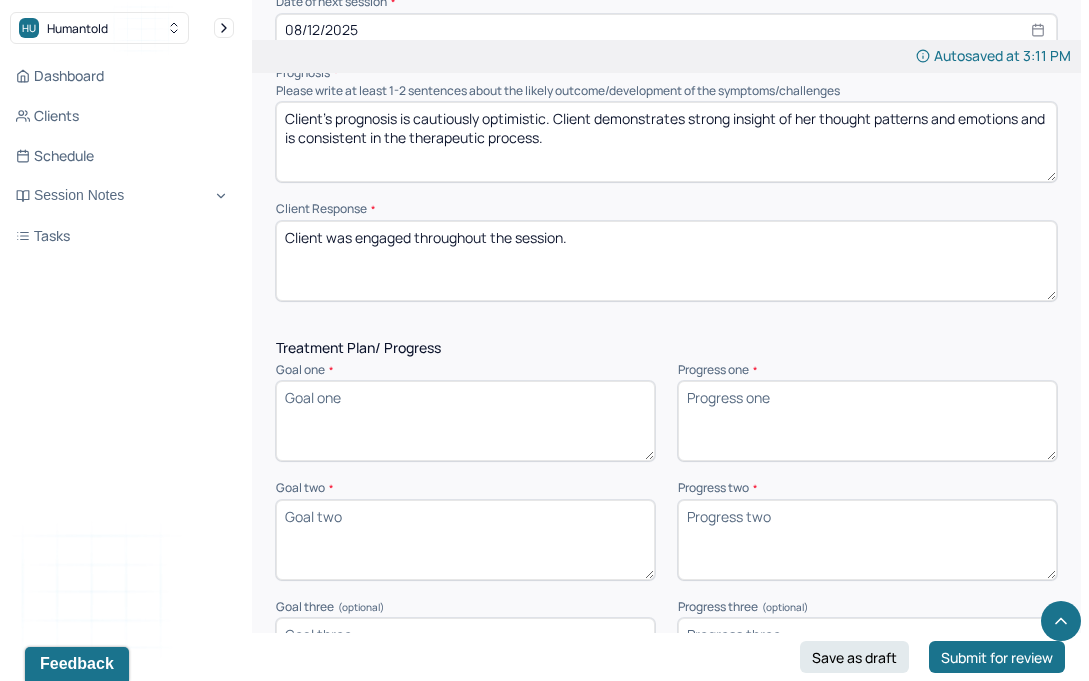 scroll, scrollTop: 2649, scrollLeft: 0, axis: vertical 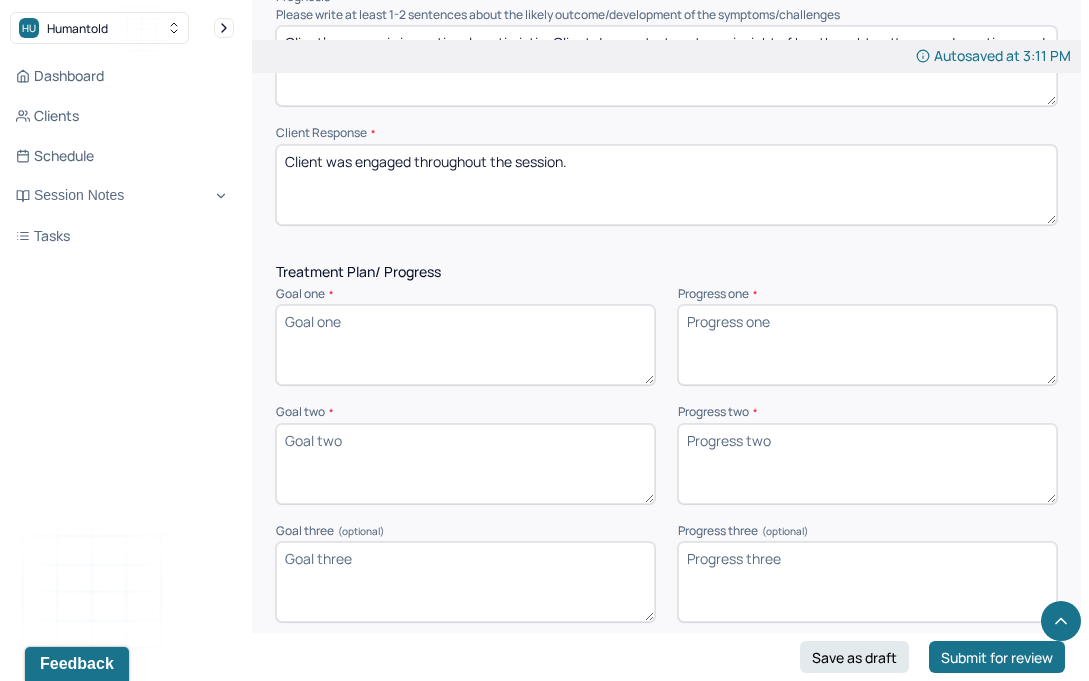 type on "Client was engaged throughout the session." 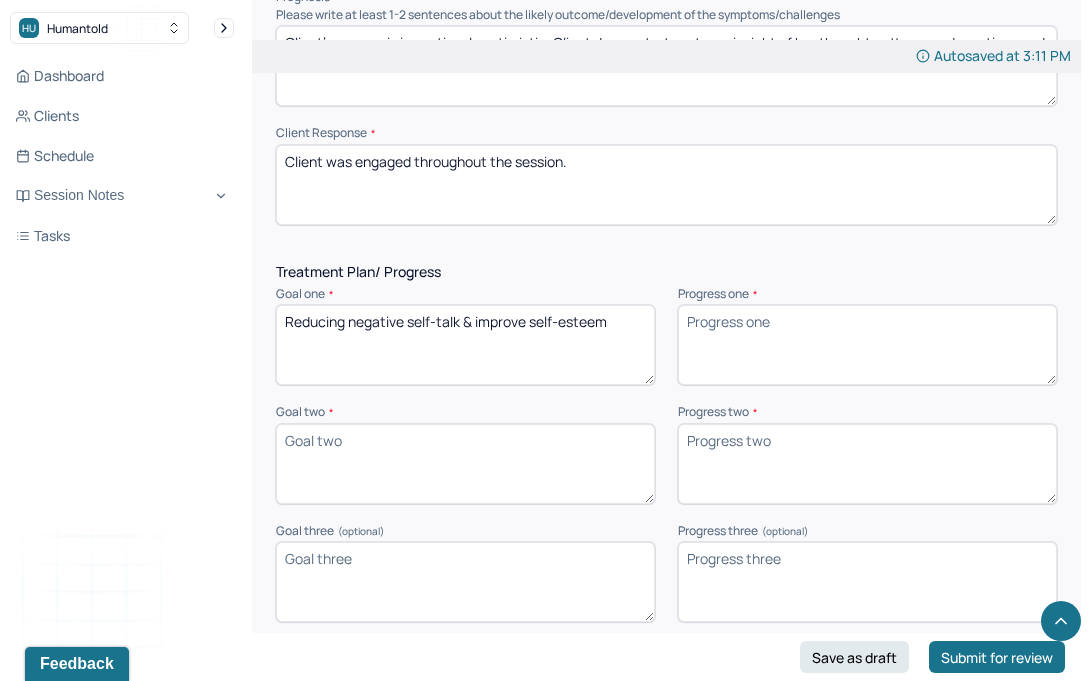 type on "Reducing negative self-talk & improve self-esteem" 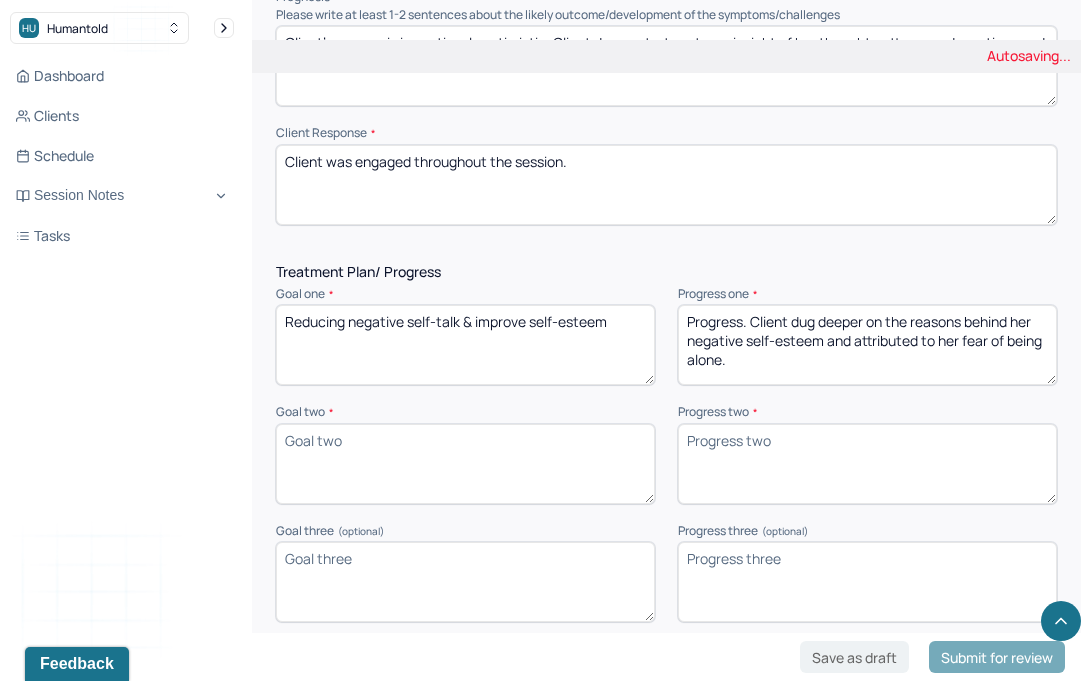 type on "Progress. Client dug deeper on the reasons behind her negative self-esteem and attributed to her fear of being alone." 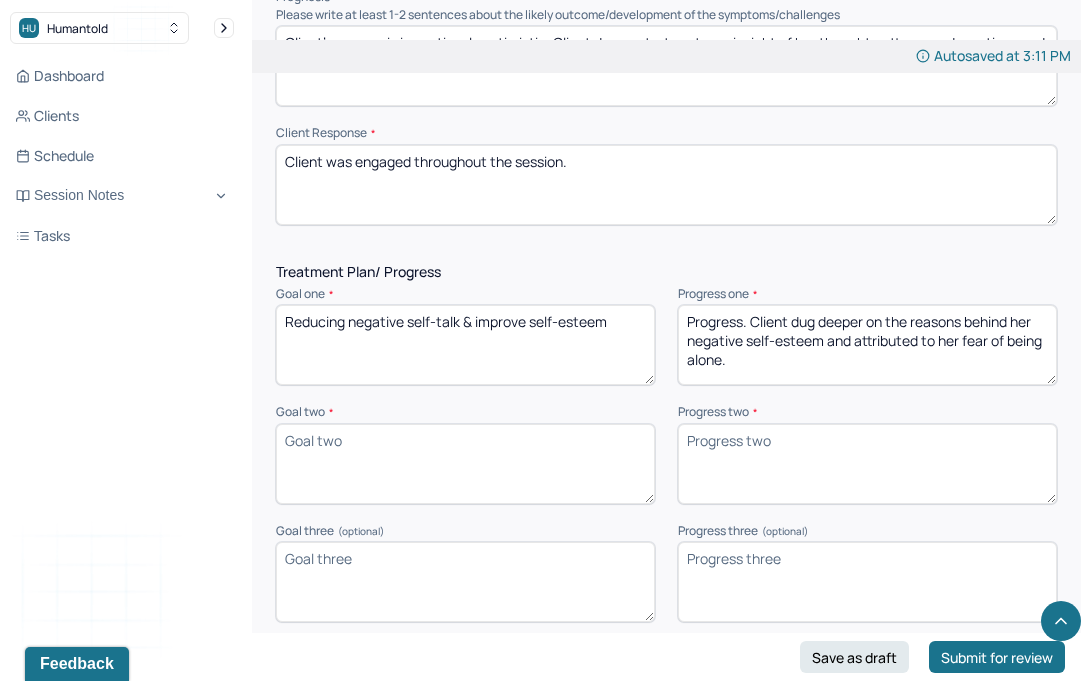 click on "Goal two *" at bounding box center (465, 464) 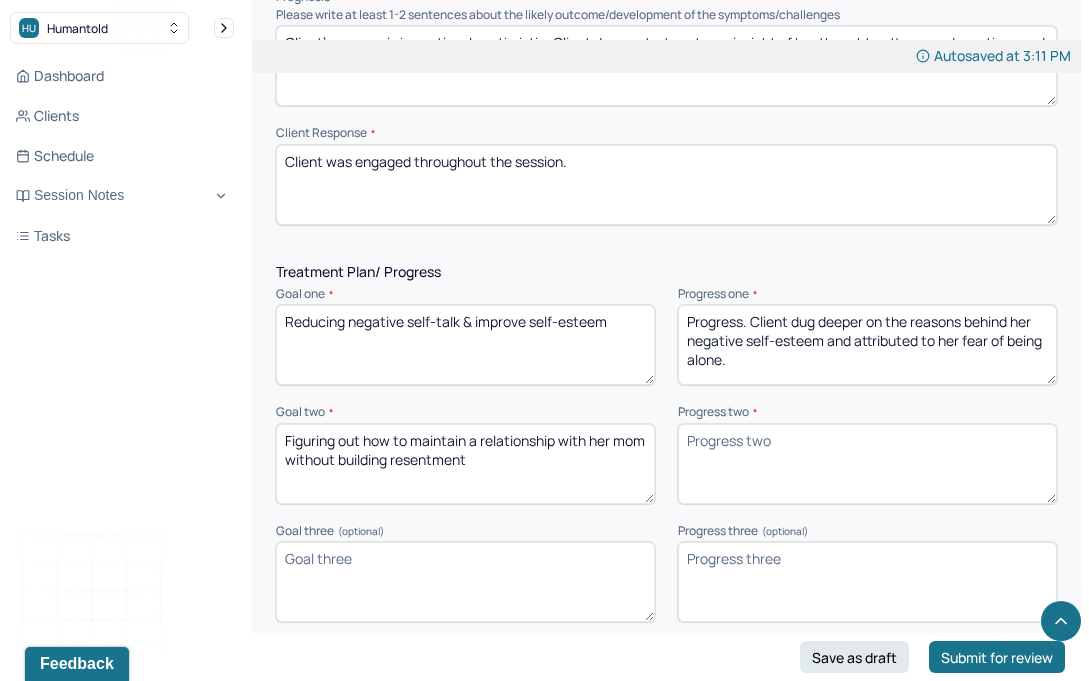 type on "Figuring out how to maintain a relationship with her mom without building resentment" 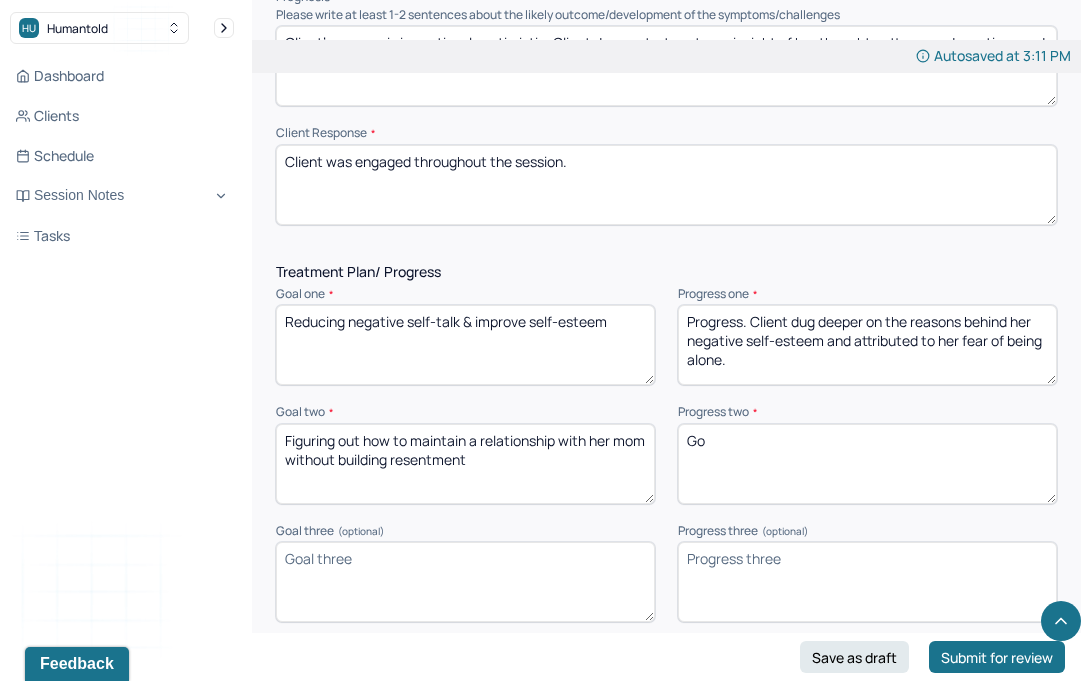 type on "G" 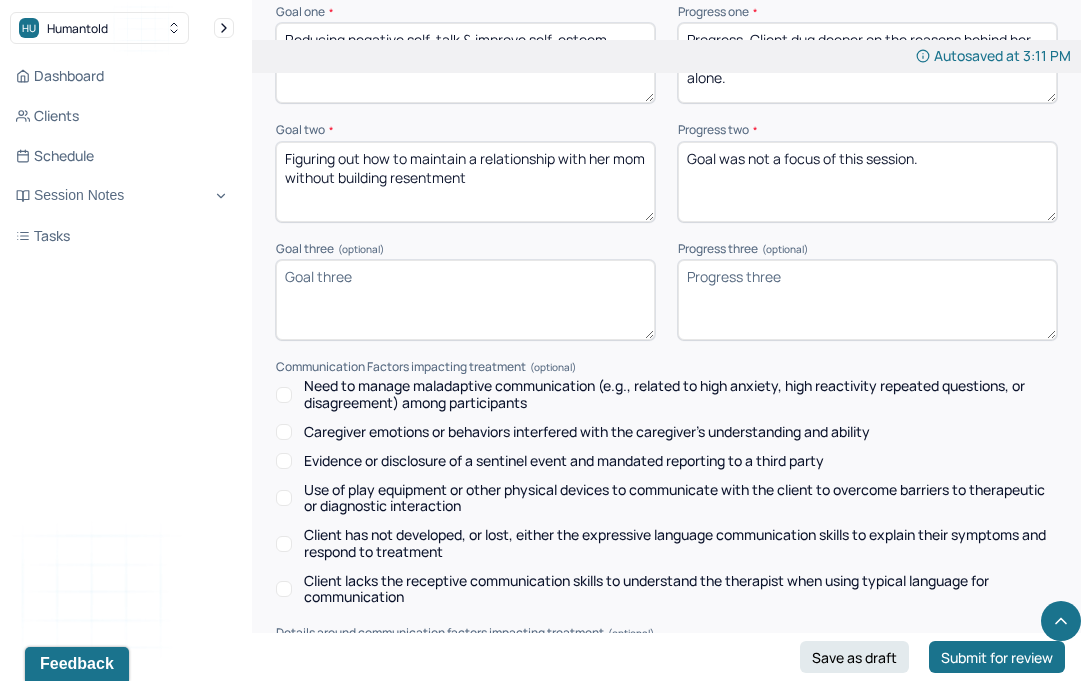 scroll, scrollTop: 3183, scrollLeft: 0, axis: vertical 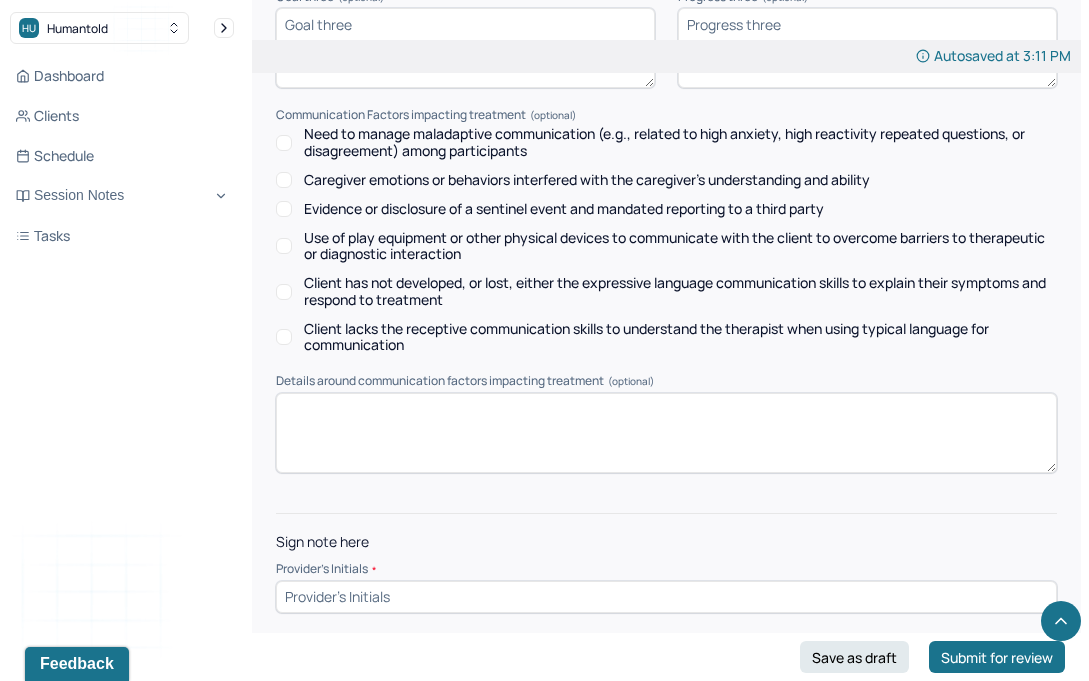 type on "Goal was not a focus of this session." 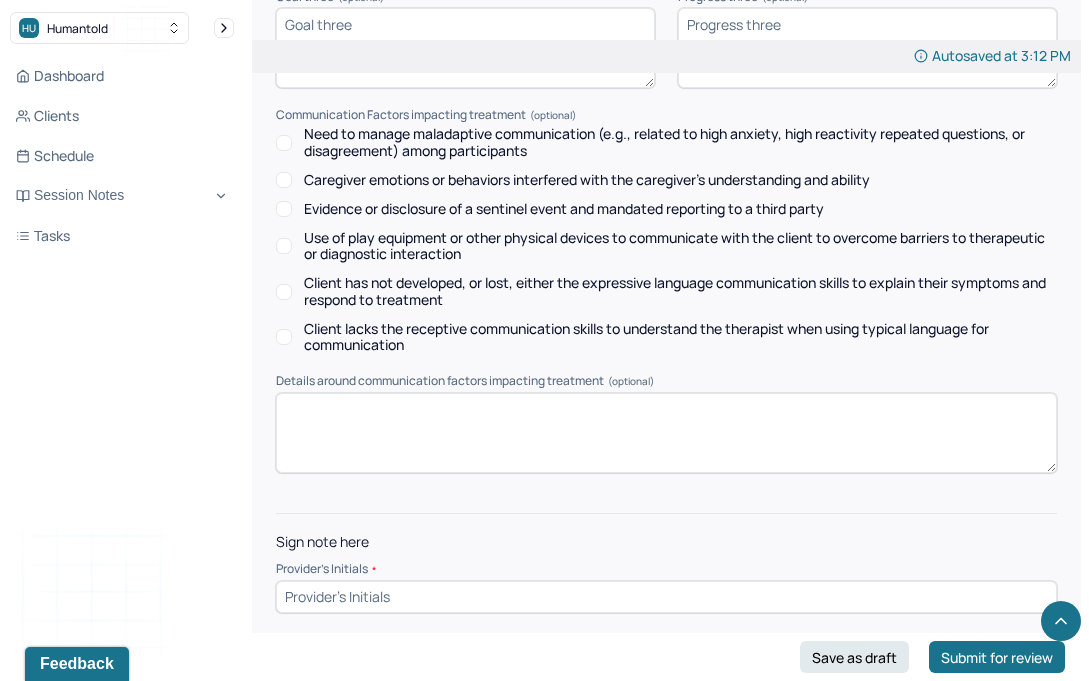 click on "Autosaved at 3:12 PM Appointment Details Client name [FIRST] [LAST] Date of service 08/05/2025 Time 10:00am - 10:55am Duration 55mins Appointment type individual therapy Provider name [FIRST] [LAST] Modifier 1 95 Telemedicine Note type Individual soap note Load previous session note Instructions The fields marked with an asterisk ( * ) are required before you can submit your notes. Before you can submit your session notes, they must be signed. You have the option to save your notes as a draft before making a submission. Appointment location * Teletherapy Client Teletherapy Location here Home Office Other Provider Teletherapy Location Home Office Other Consent was received for the teletherapy session The teletherapy session was conducted via video Primary diagnosis * F41.1 GENERALIZED ANXIETY DISORDER Secondary diagnosis (optional) Secondary diagnosis Tertiary diagnosis (optional) Tertiary diagnosis Emotional / Behavioural symptoms demonstrated * Poor memory, negative self talk, fear of being alone, hopelessness" at bounding box center (666, -1201) 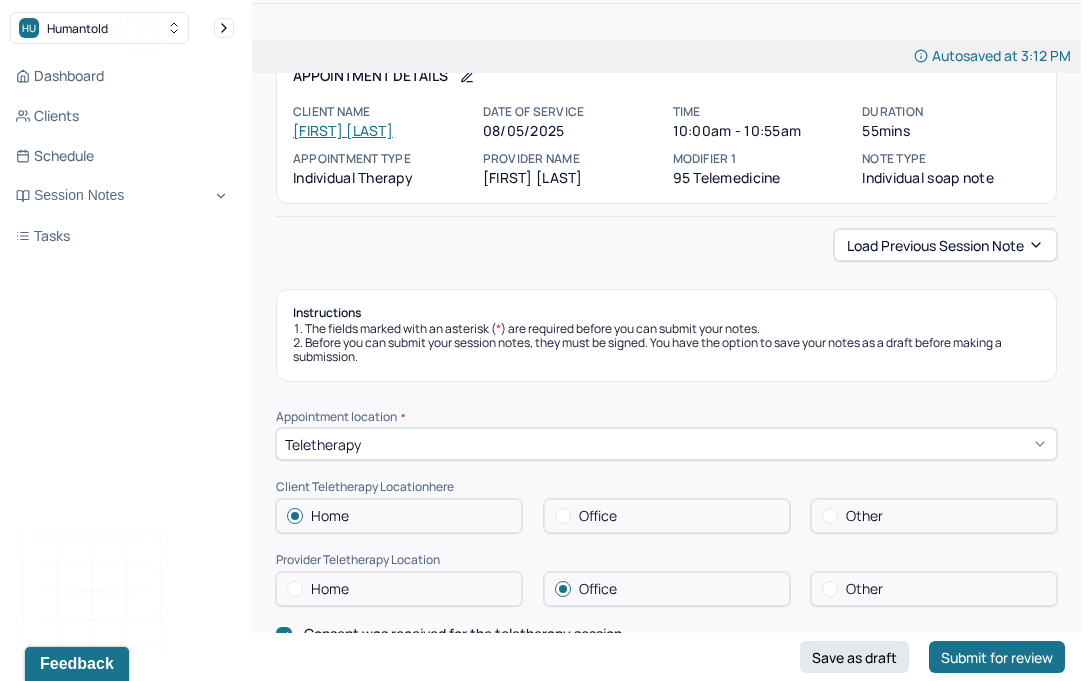 scroll, scrollTop: 0, scrollLeft: 0, axis: both 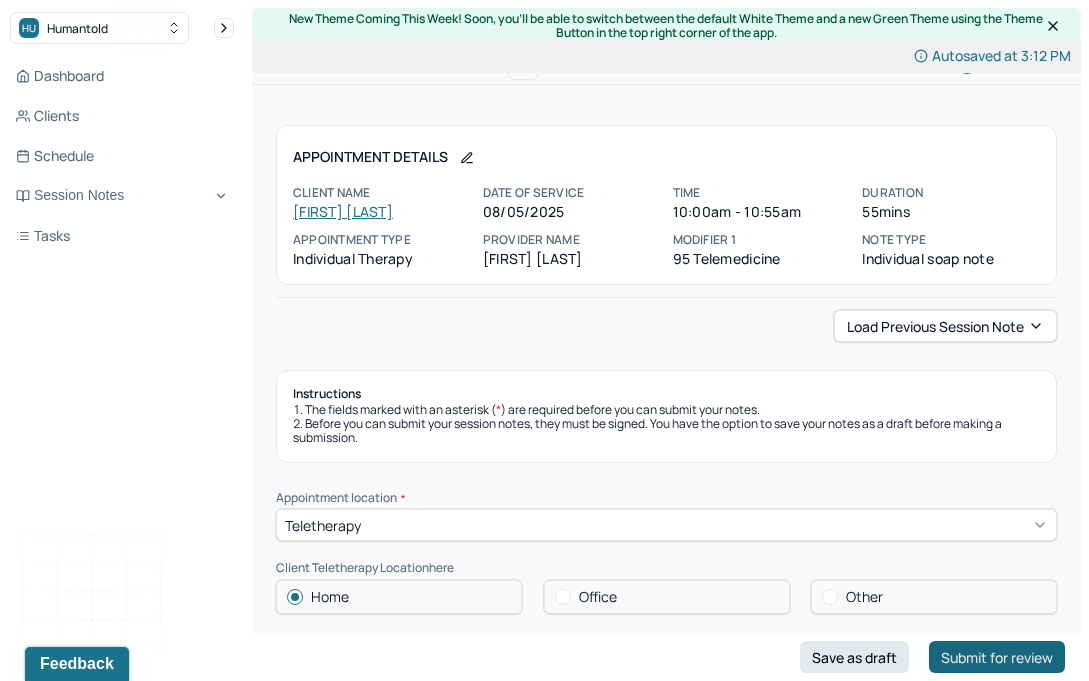 type on "LP" 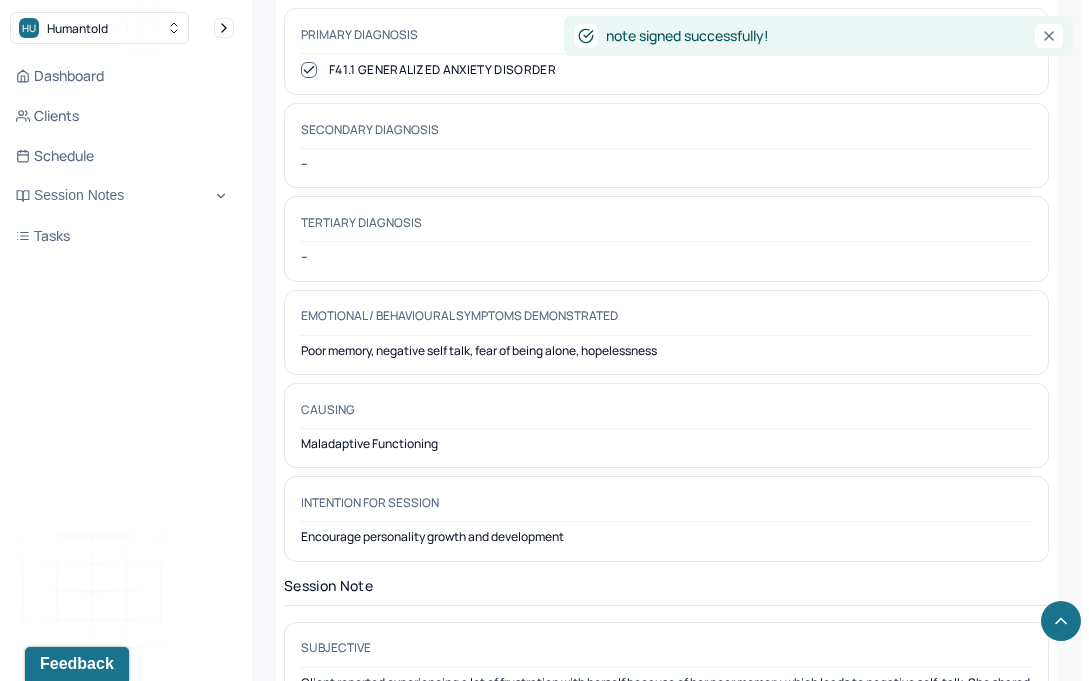 scroll, scrollTop: 1770, scrollLeft: 0, axis: vertical 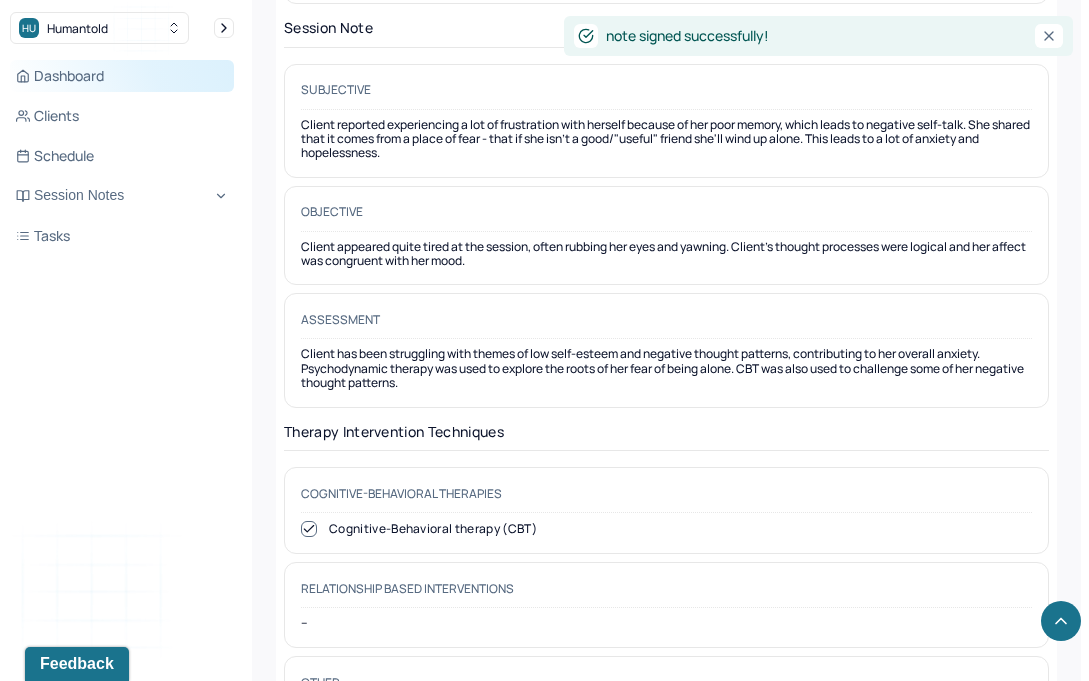 click on "Dashboard" at bounding box center [122, 76] 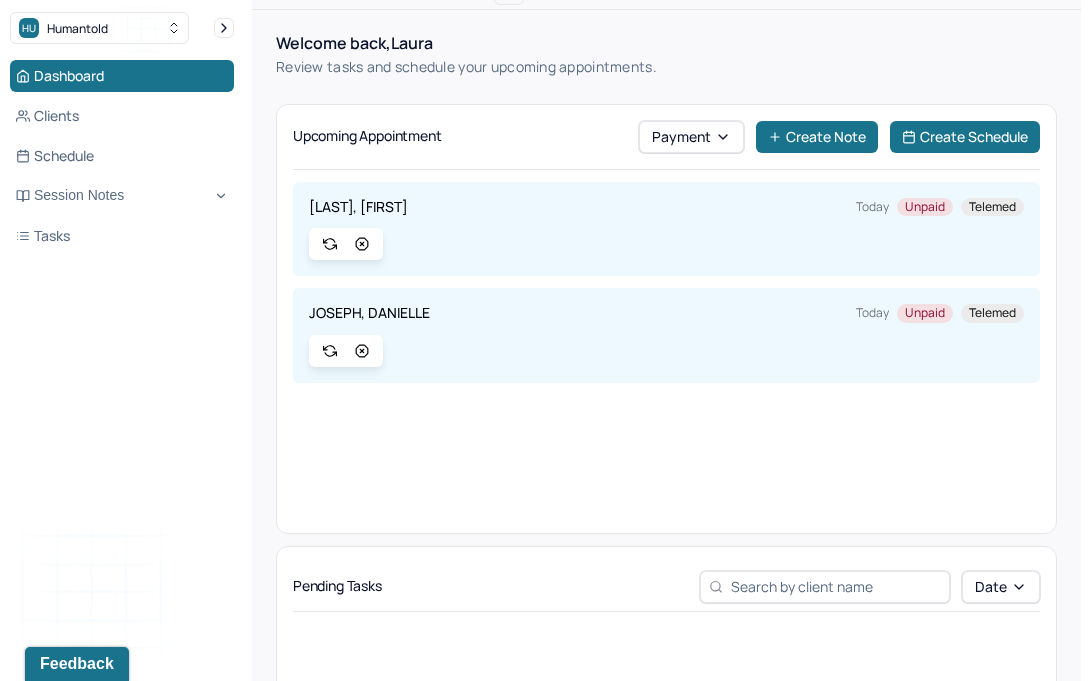 scroll, scrollTop: 0, scrollLeft: 0, axis: both 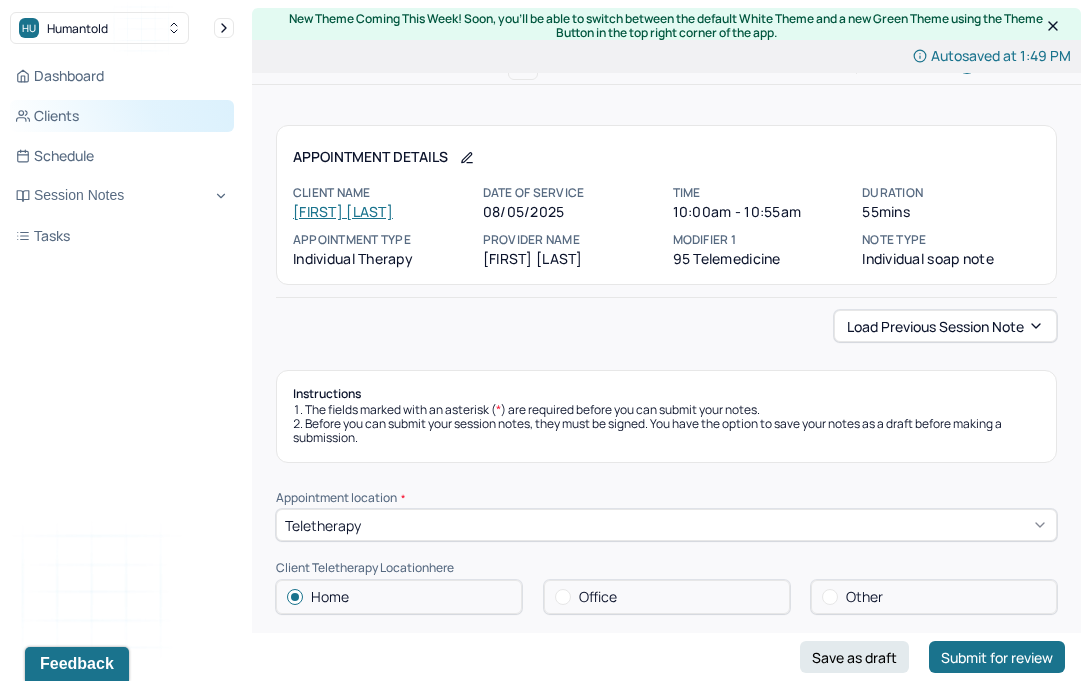 click on "Clients" at bounding box center (122, 116) 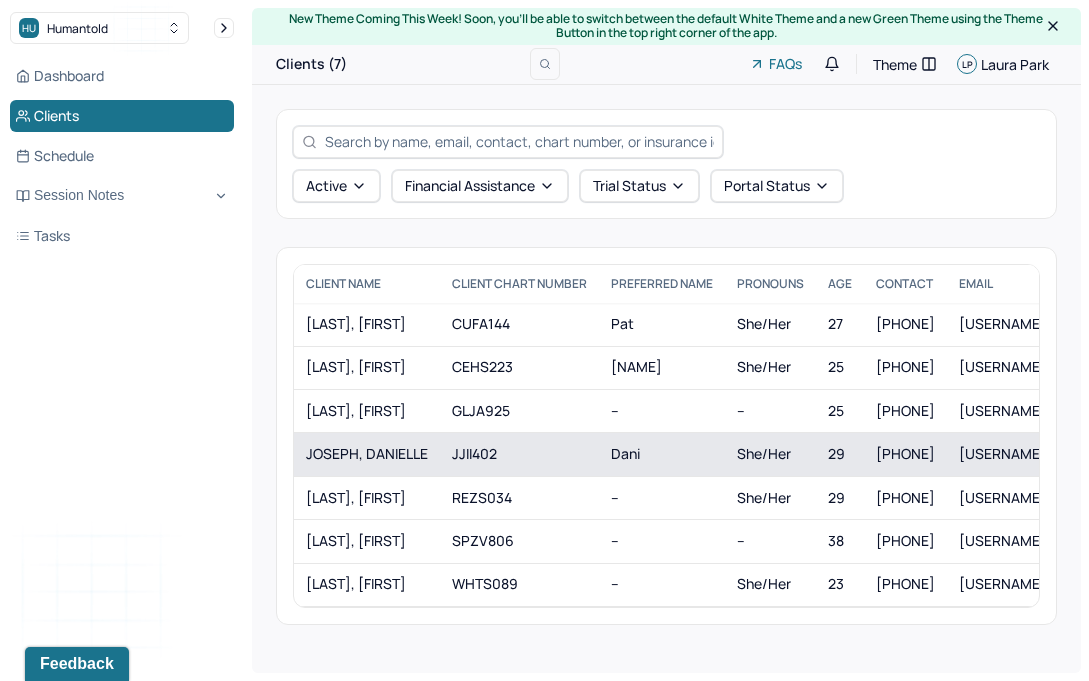 click on "JOSEPH, DANIELLE" at bounding box center [367, 454] 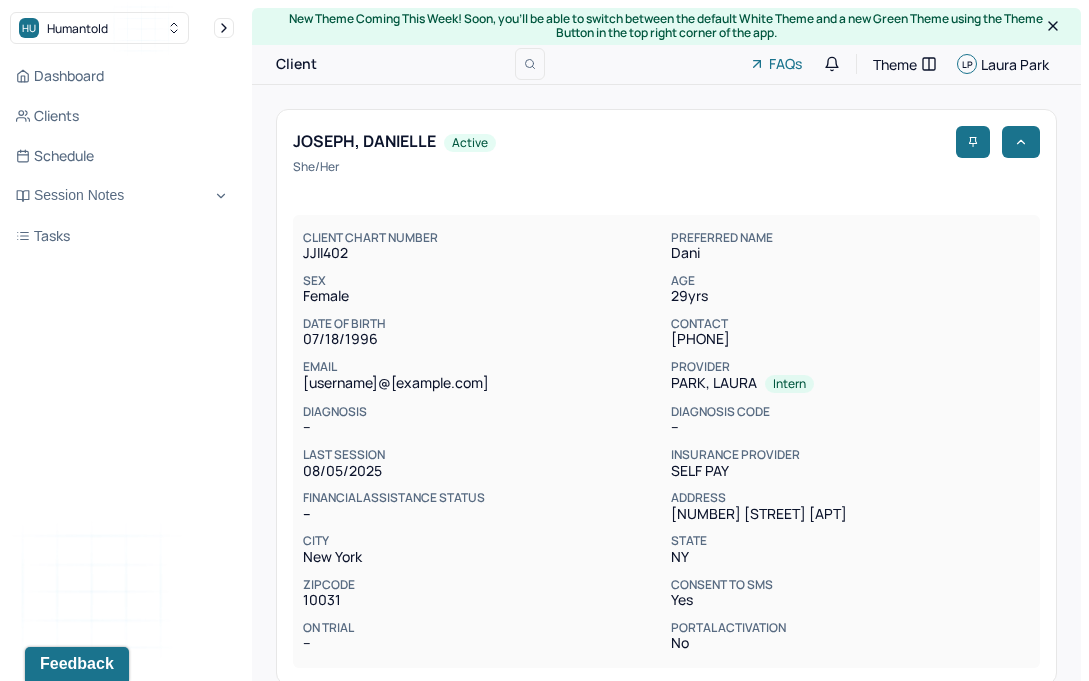 scroll, scrollTop: 1, scrollLeft: 0, axis: vertical 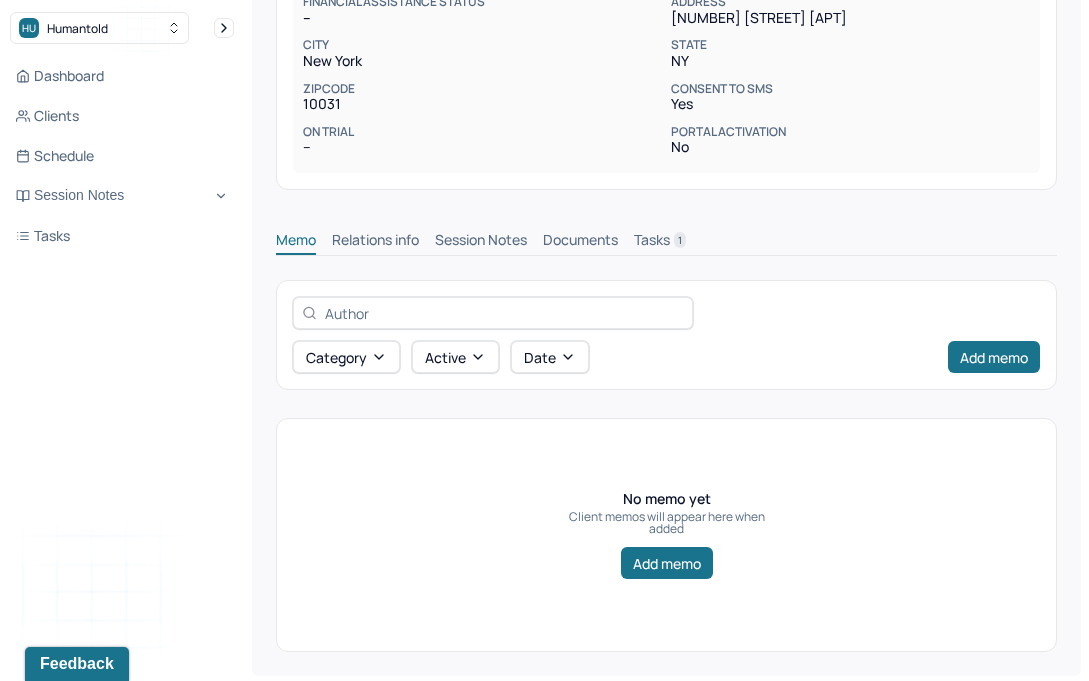 click on "Session Notes" at bounding box center (481, 242) 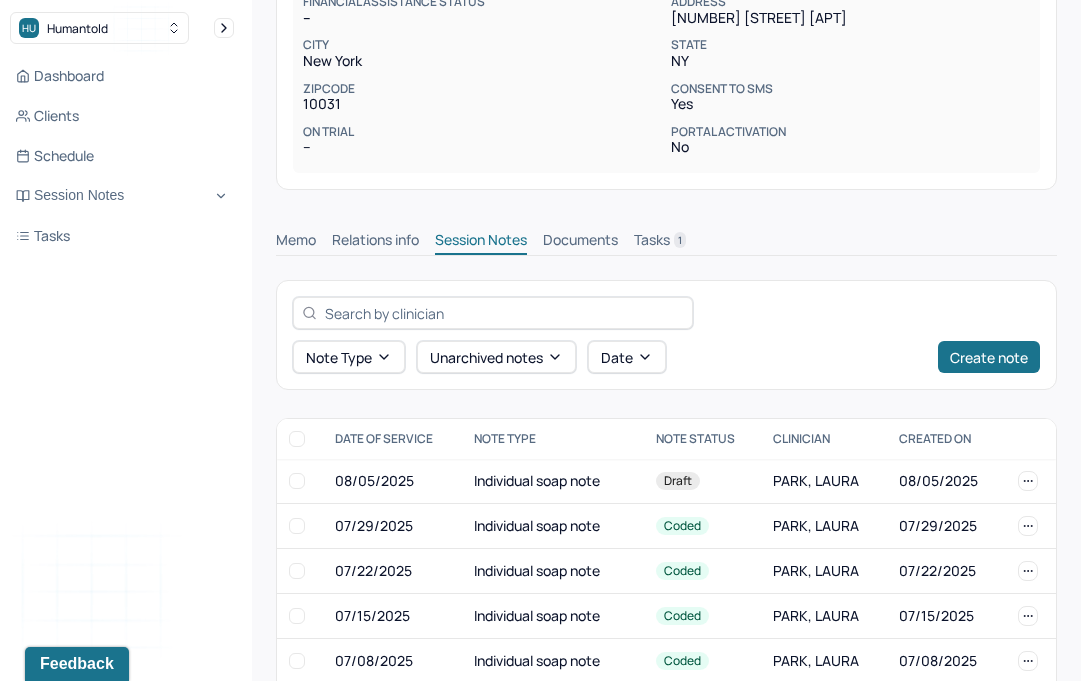 scroll, scrollTop: 807, scrollLeft: 0, axis: vertical 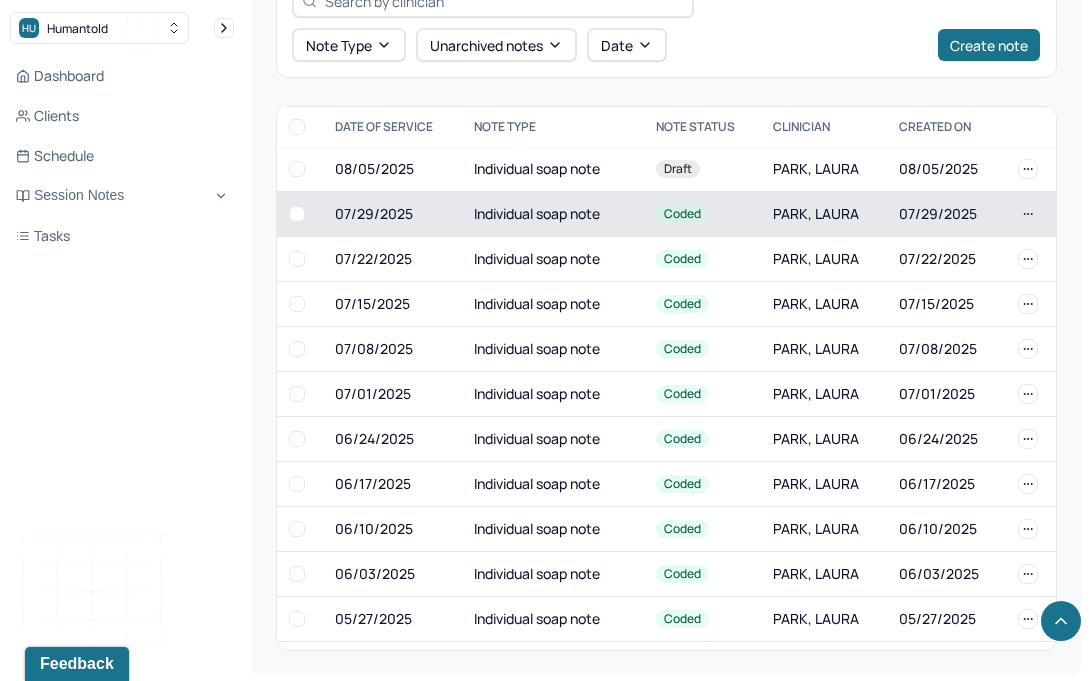 click on "Individual soap note" at bounding box center [553, 214] 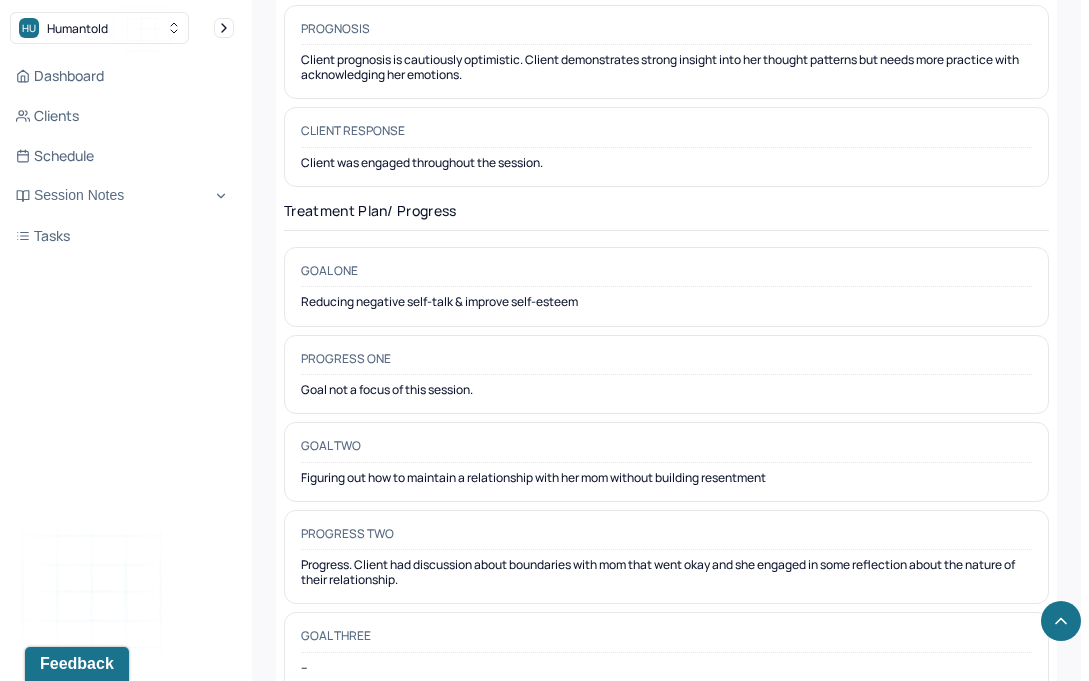 scroll, scrollTop: 2872, scrollLeft: 0, axis: vertical 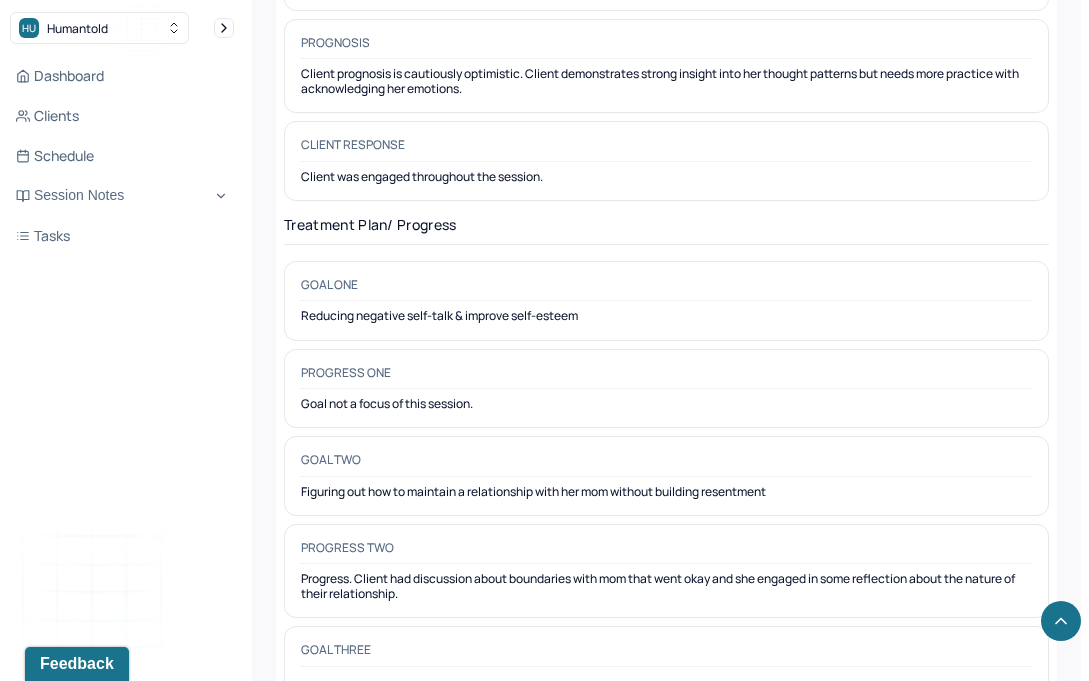 click on "Reducing negative self-talk & improve self-esteem" at bounding box center (666, 316) 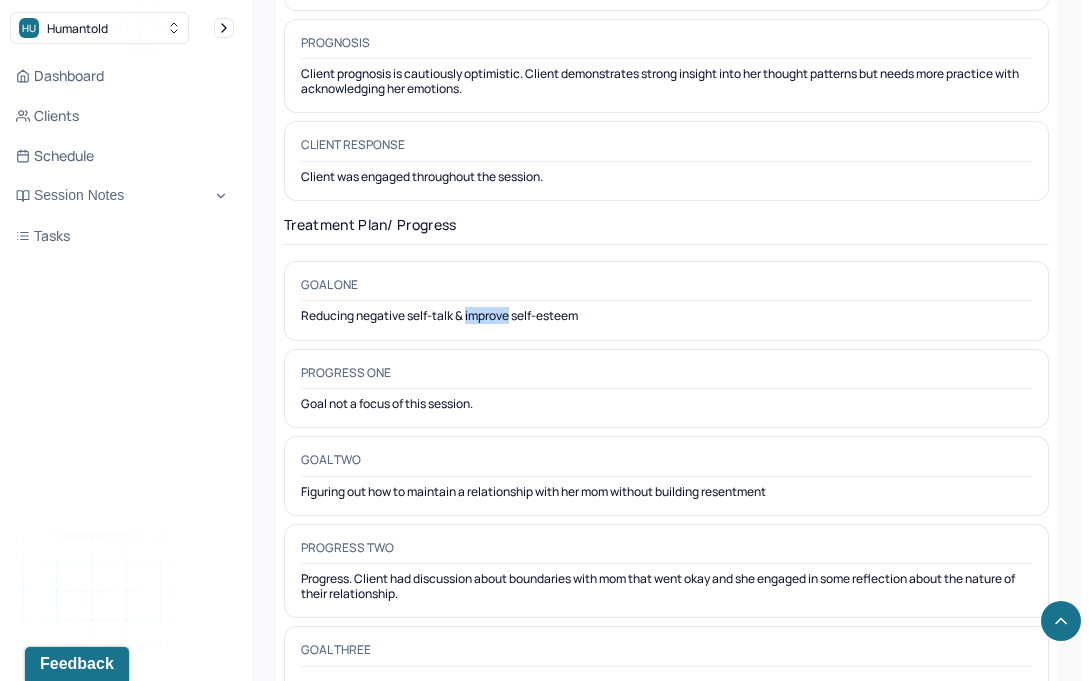 click on "Reducing negative self-talk & improve self-esteem" at bounding box center (666, 316) 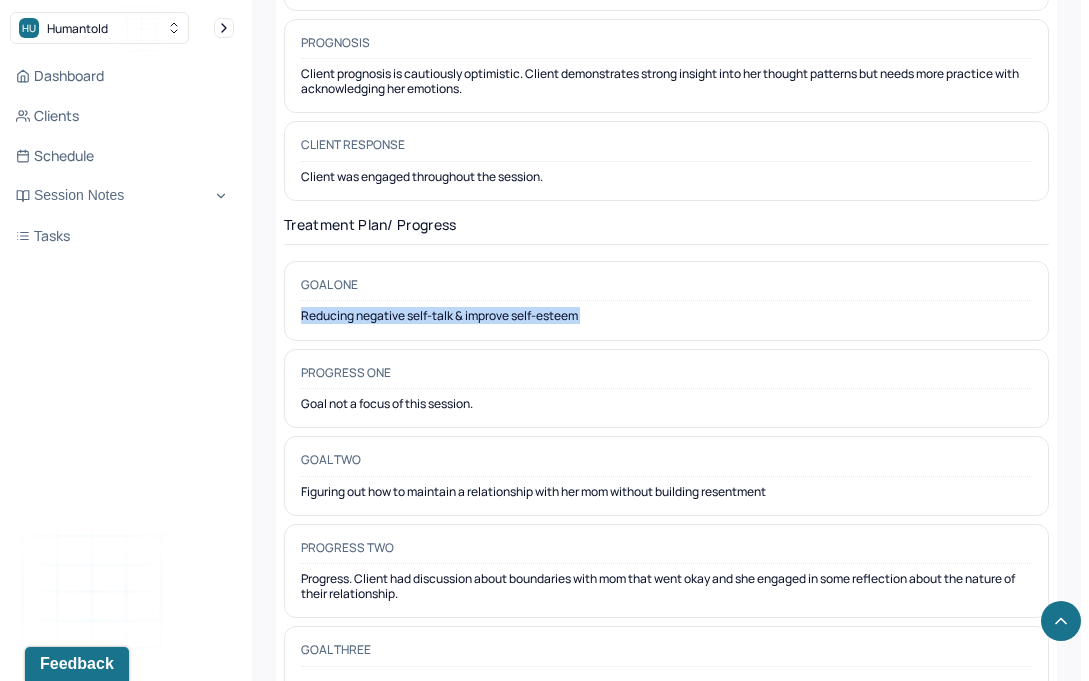 click on "Reducing negative self-talk & improve self-esteem" at bounding box center [666, 316] 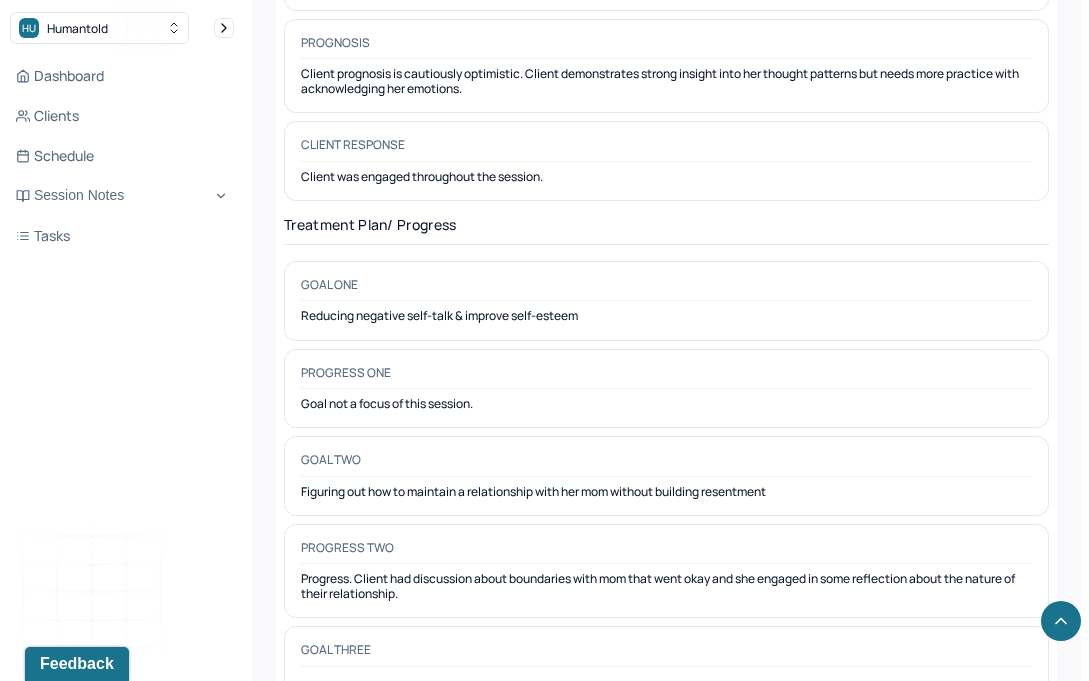 click on "Figuring out how to maintain a relationship with her mom without building resentment" at bounding box center [666, 492] 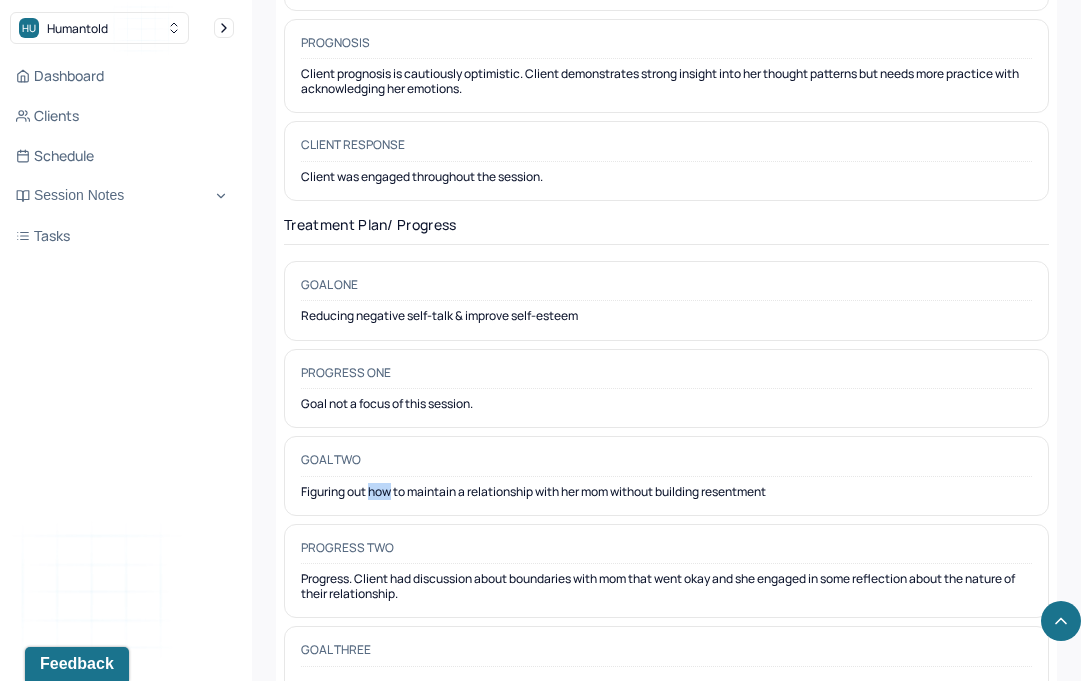 click on "Figuring out how to maintain a relationship with her mom without building resentment" at bounding box center [666, 492] 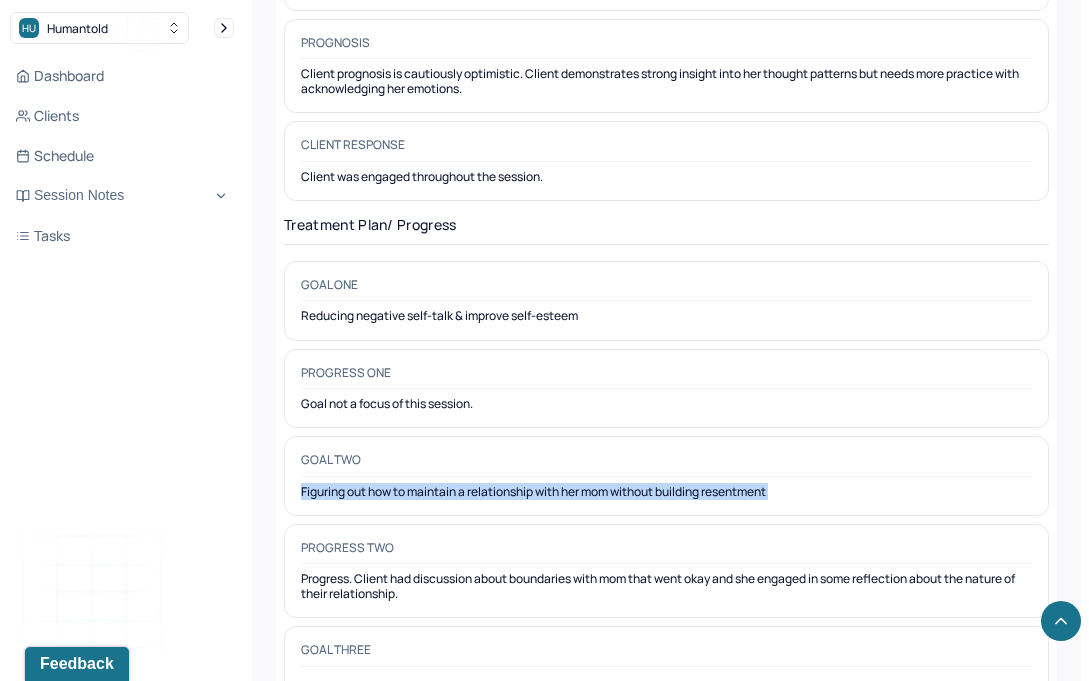 click on "Figuring out how to maintain a relationship with her mom without building resentment" at bounding box center (666, 492) 